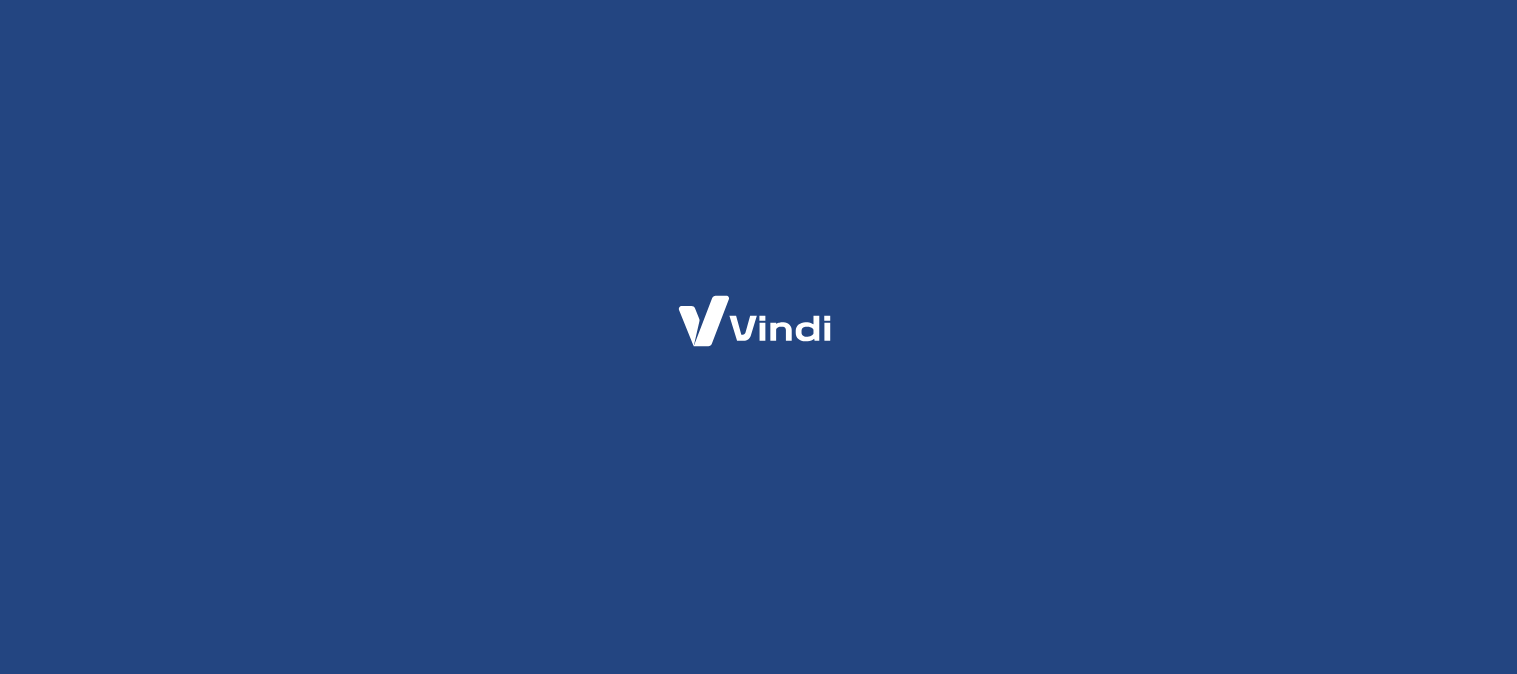 scroll, scrollTop: 0, scrollLeft: 0, axis: both 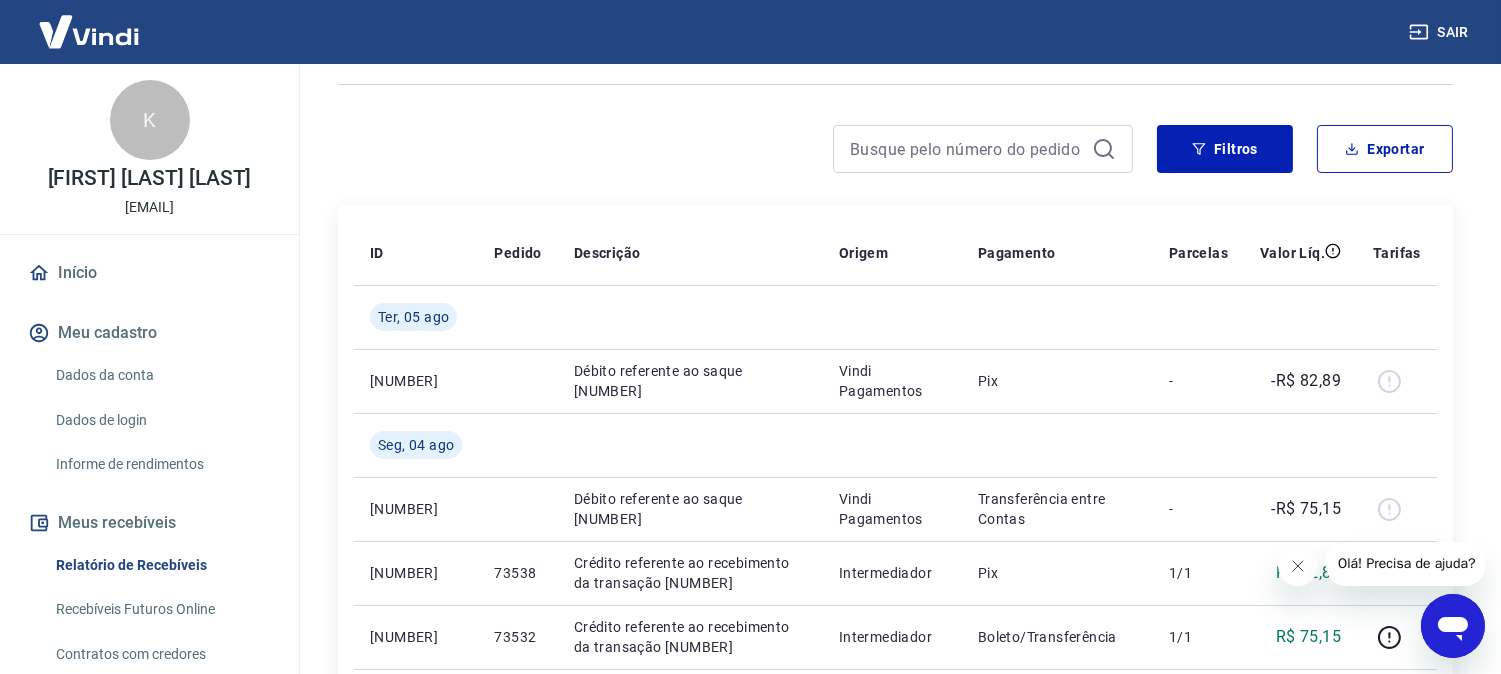 click 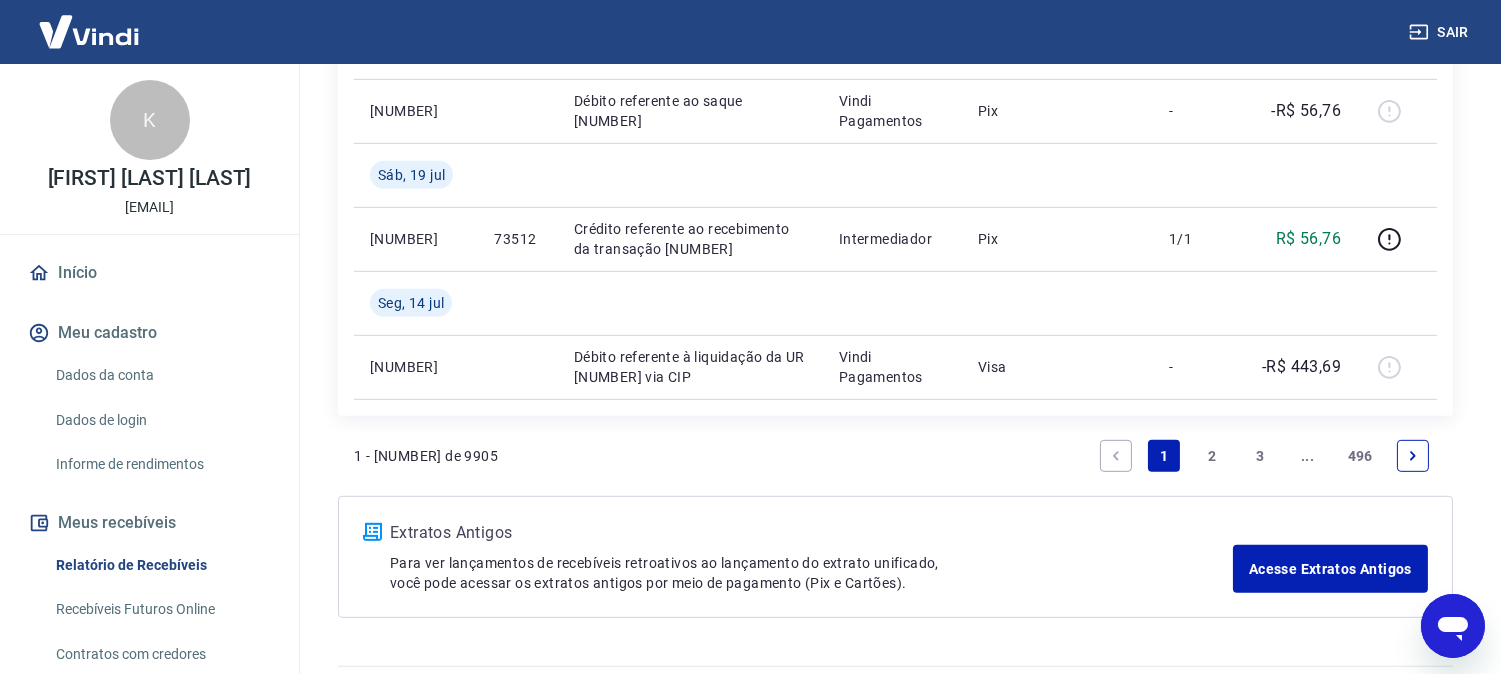 scroll, scrollTop: 1890, scrollLeft: 0, axis: vertical 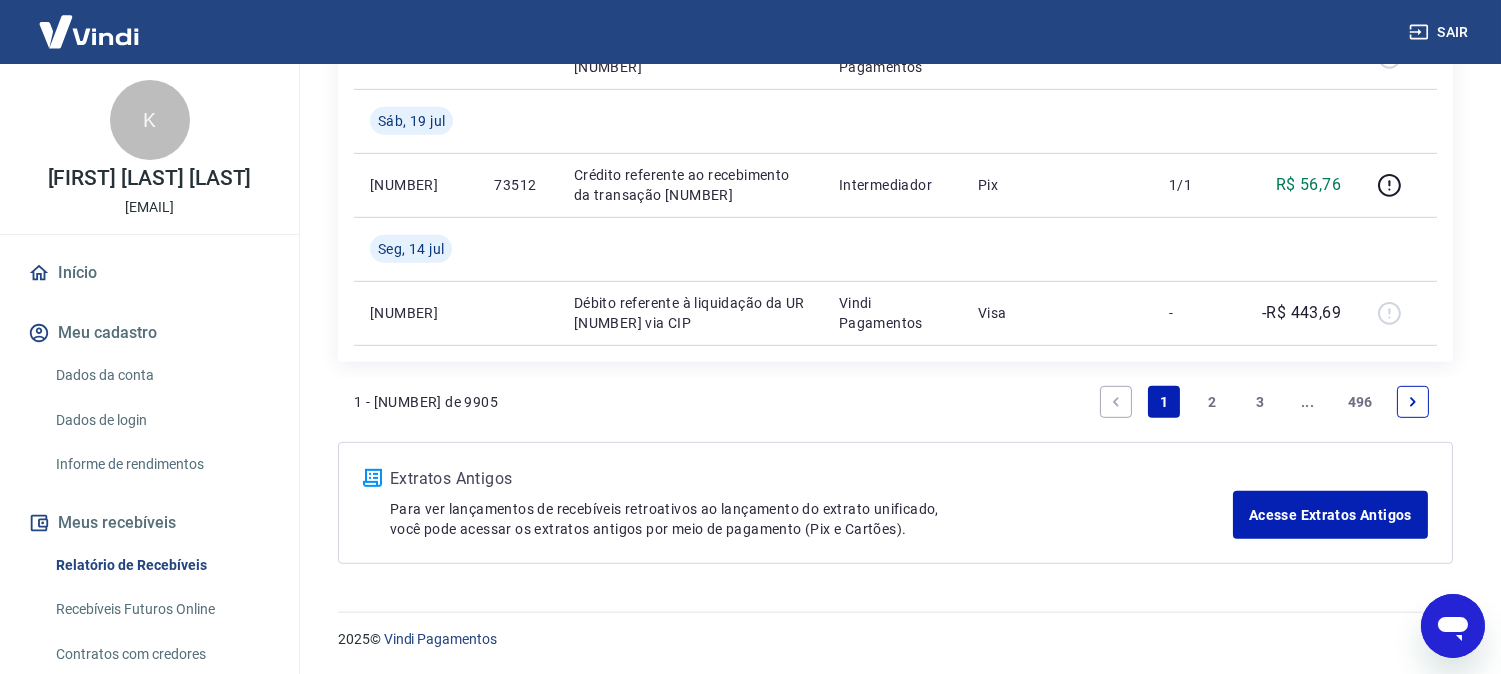 click on "2" at bounding box center (1212, 402) 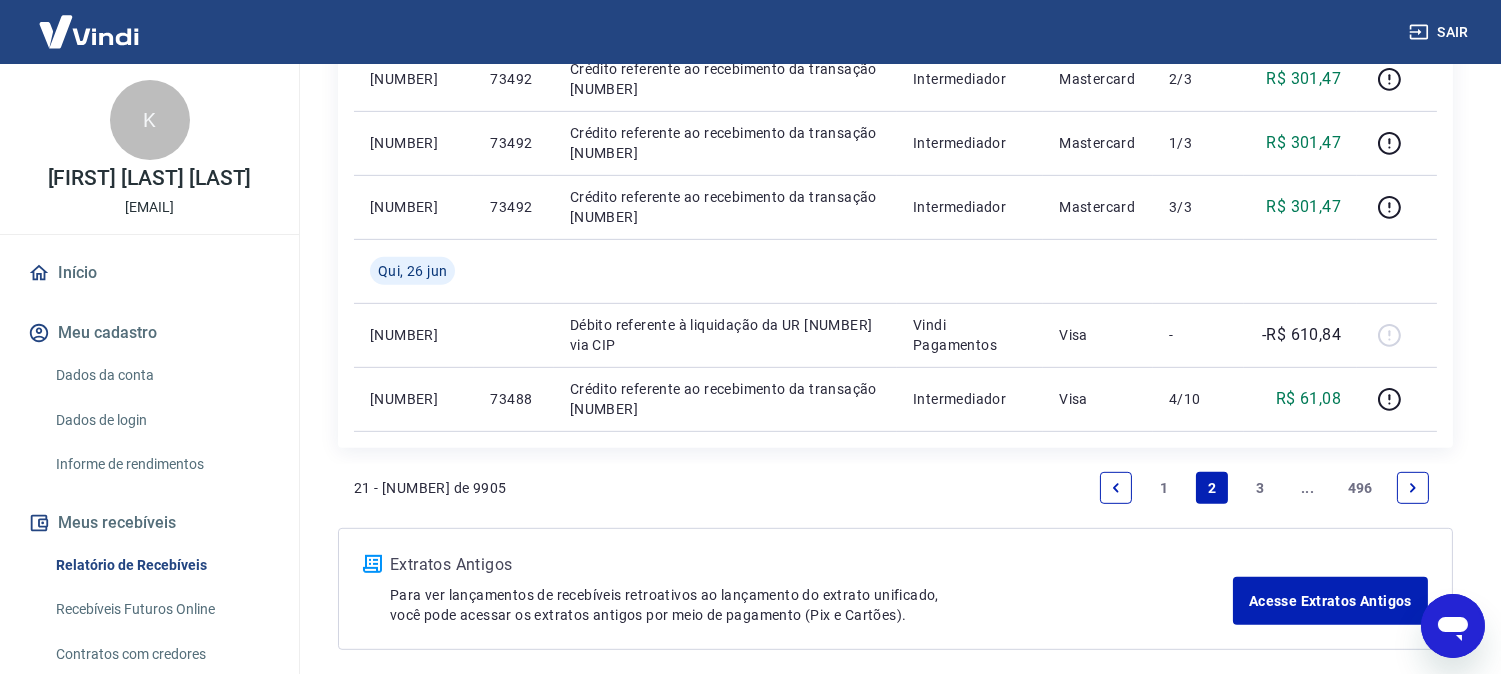 scroll, scrollTop: 1778, scrollLeft: 0, axis: vertical 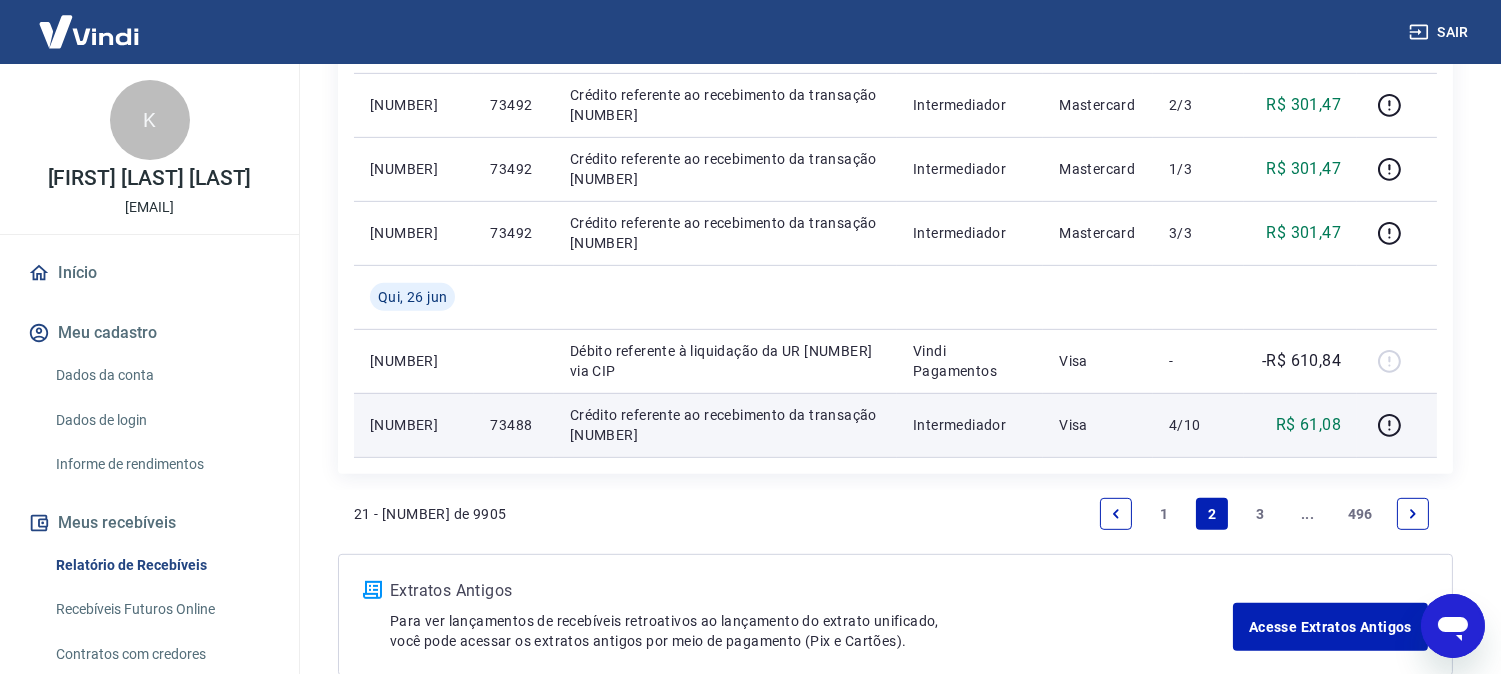 drag, startPoint x: 405, startPoint y: 415, endPoint x: 446, endPoint y: 421, distance: 41.4367 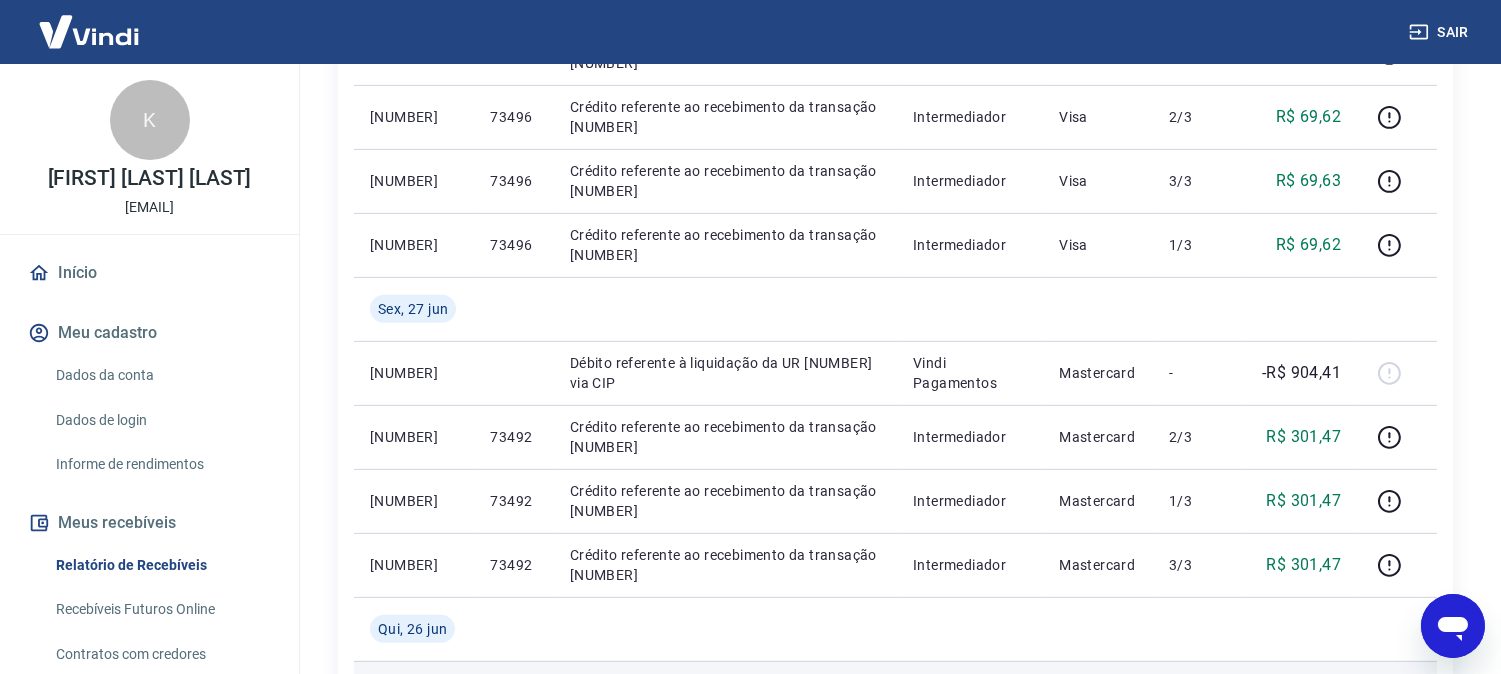 scroll, scrollTop: 1445, scrollLeft: 0, axis: vertical 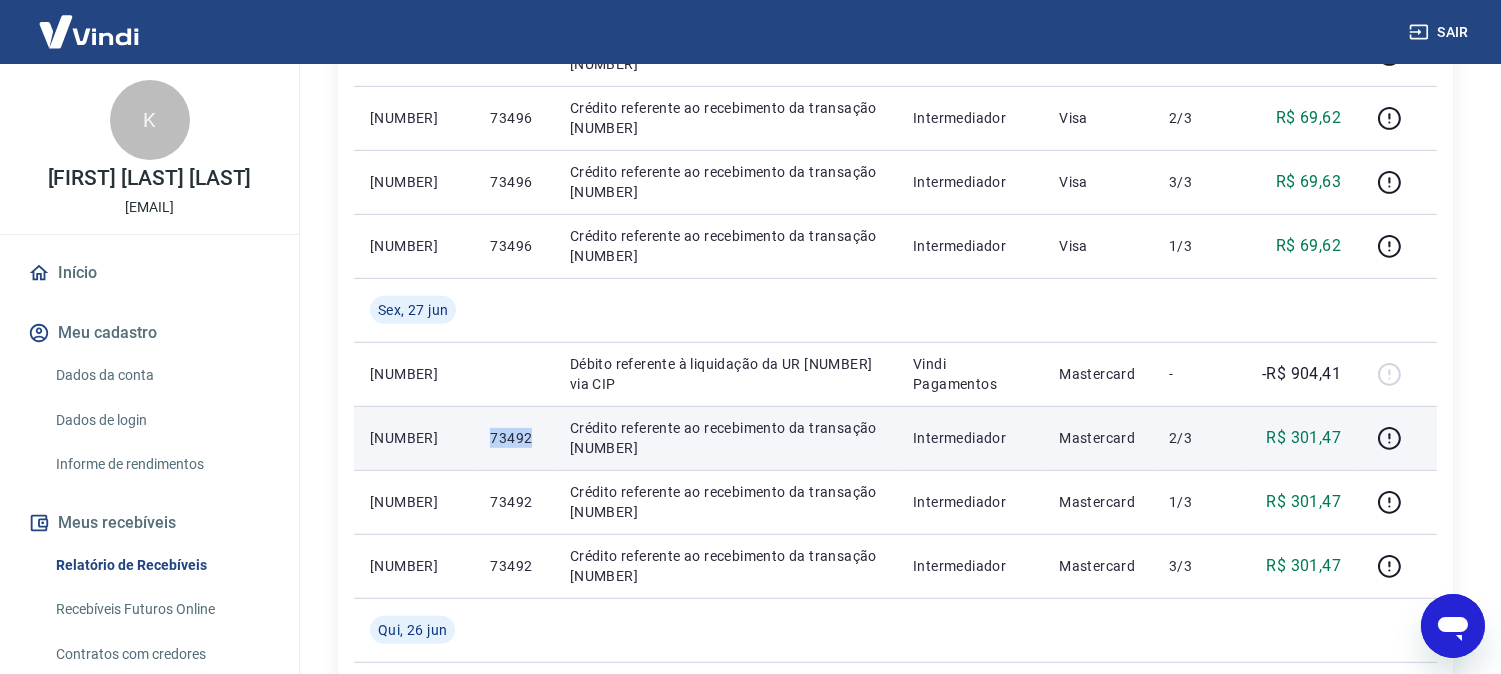 drag, startPoint x: 492, startPoint y: 442, endPoint x: 538, endPoint y: 442, distance: 46 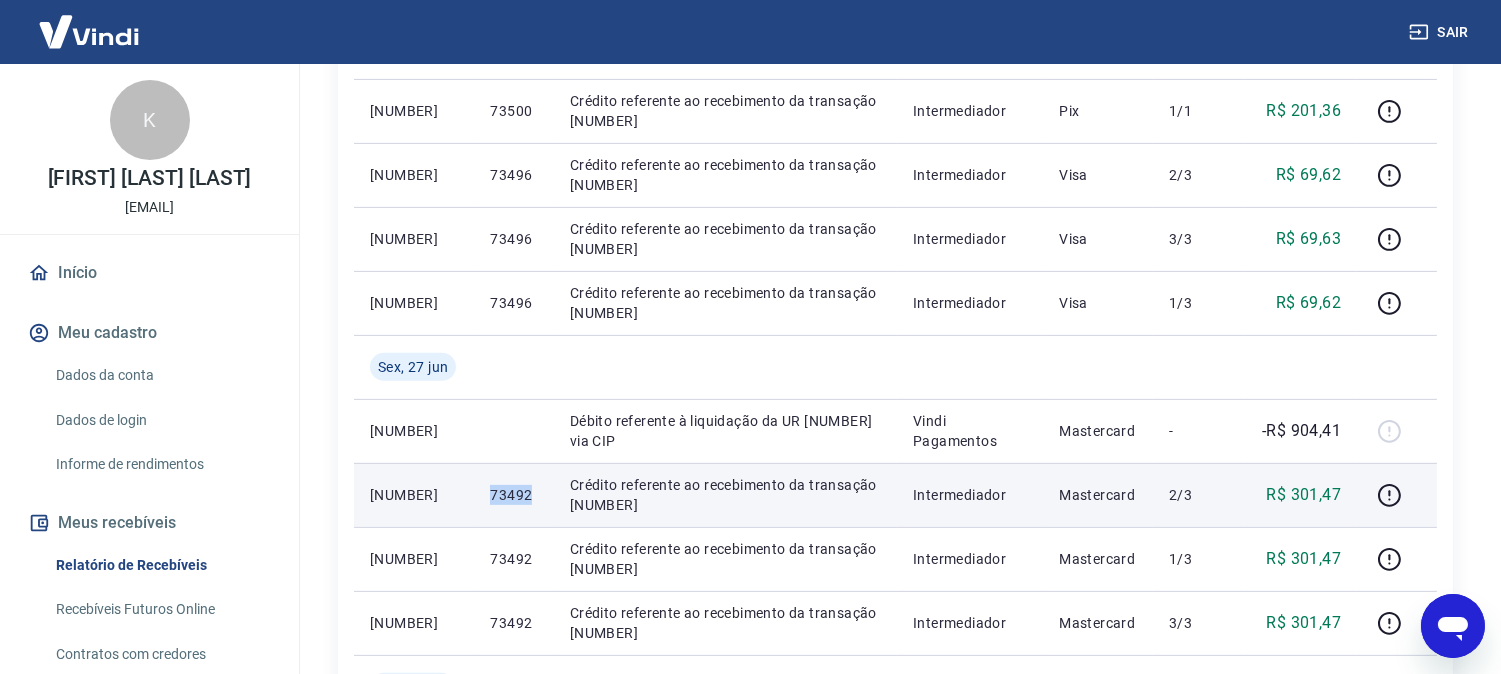 scroll, scrollTop: 1334, scrollLeft: 0, axis: vertical 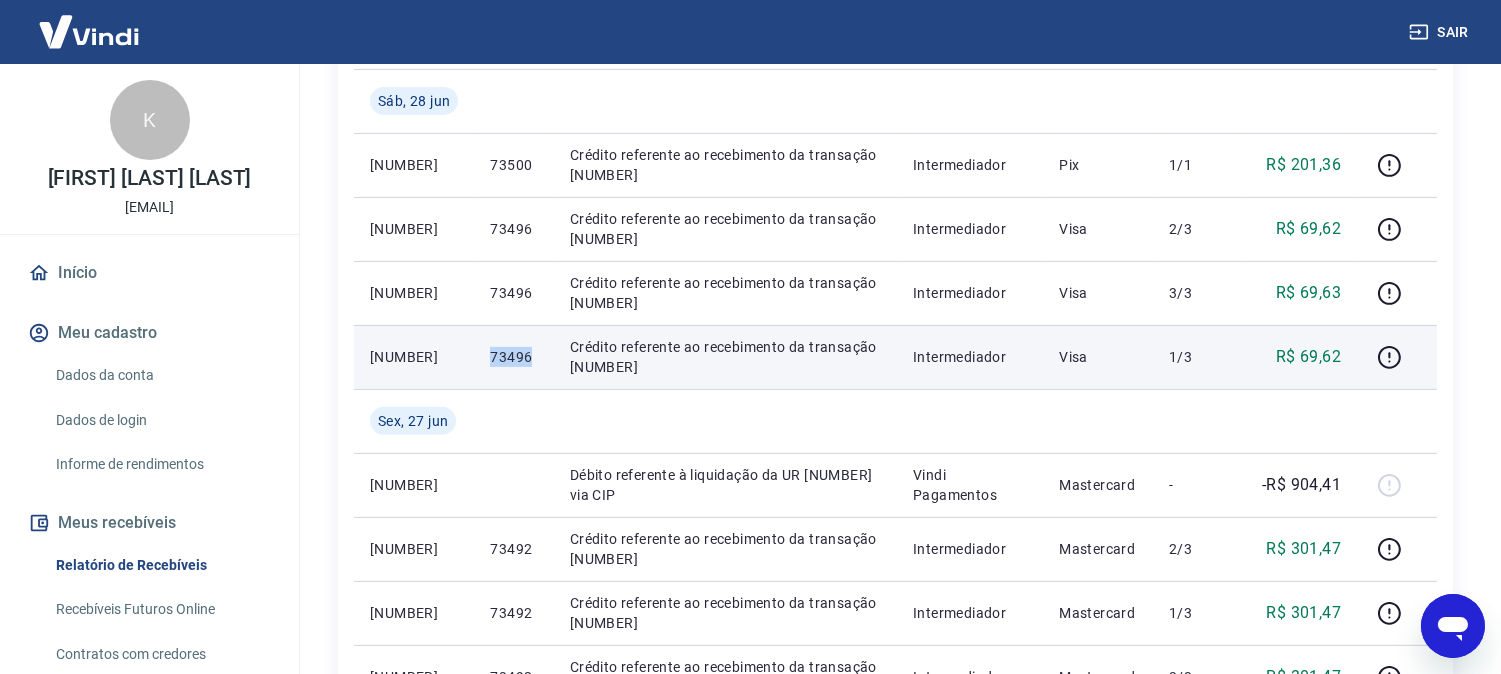 drag, startPoint x: 485, startPoint y: 354, endPoint x: 538, endPoint y: 360, distance: 53.338543 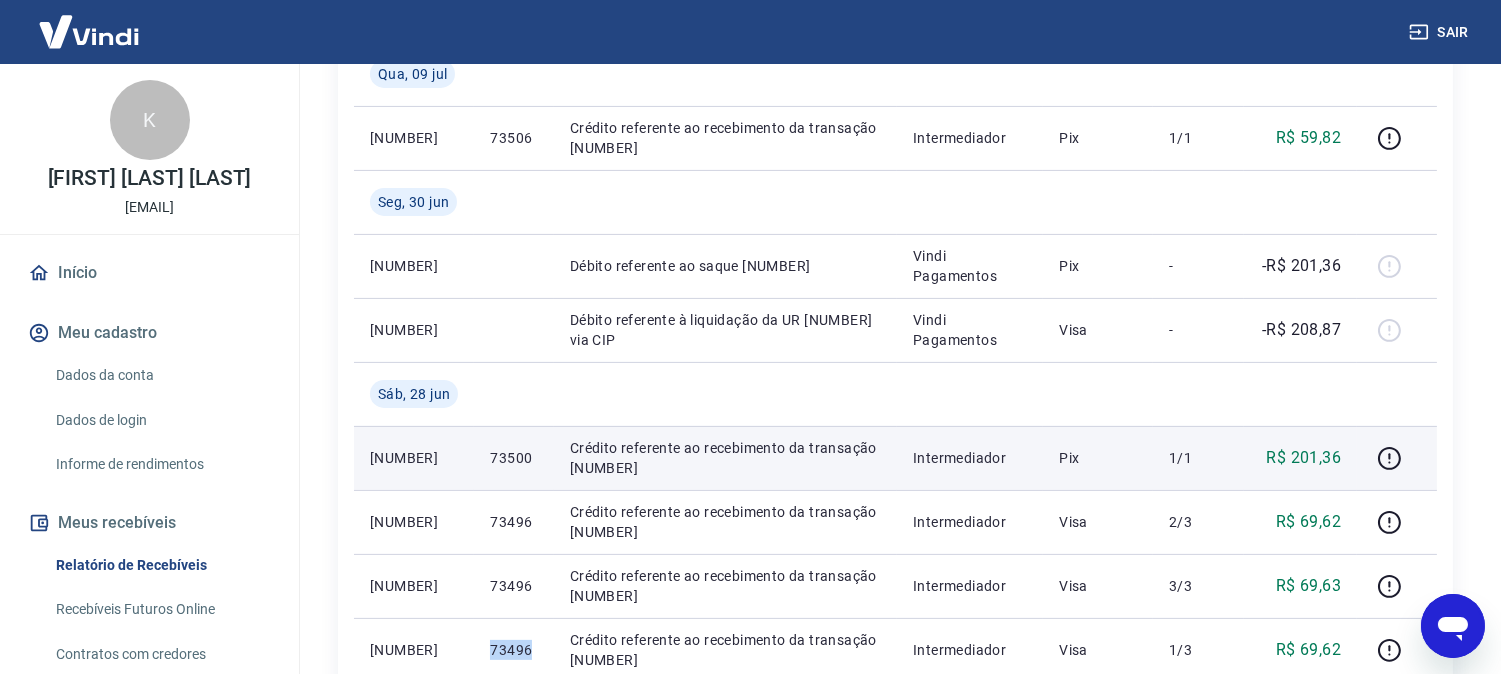 scroll, scrollTop: 1001, scrollLeft: 0, axis: vertical 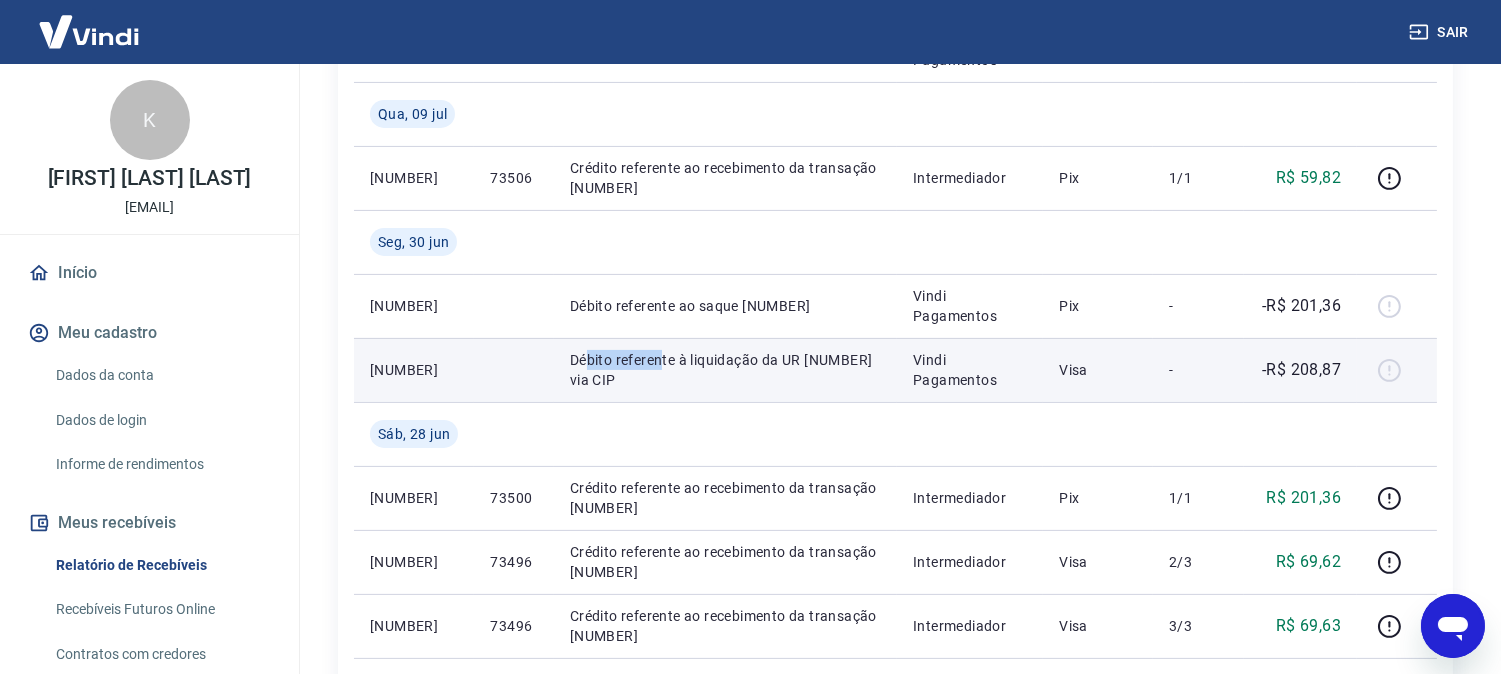 drag, startPoint x: 585, startPoint y: 366, endPoint x: 660, endPoint y: 366, distance: 75 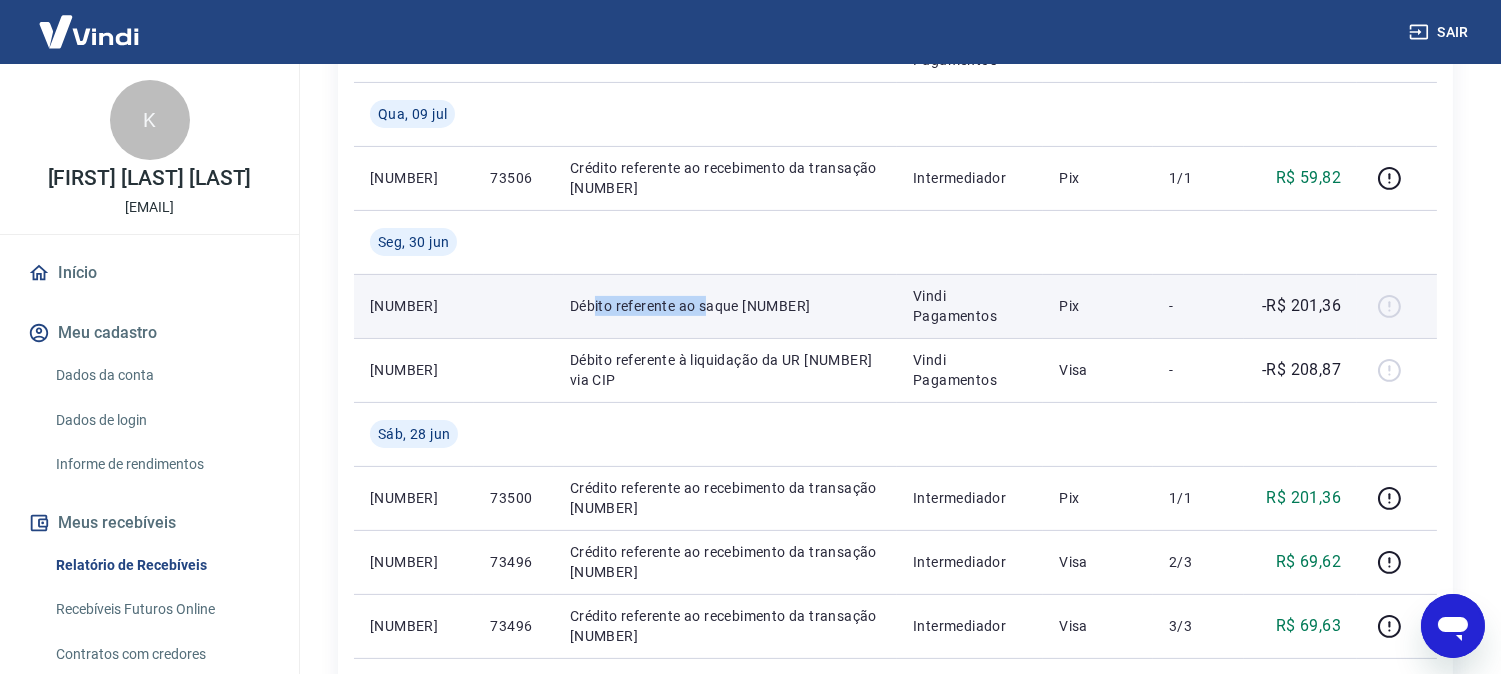 drag, startPoint x: 591, startPoint y: 301, endPoint x: 703, endPoint y: 305, distance: 112.0714 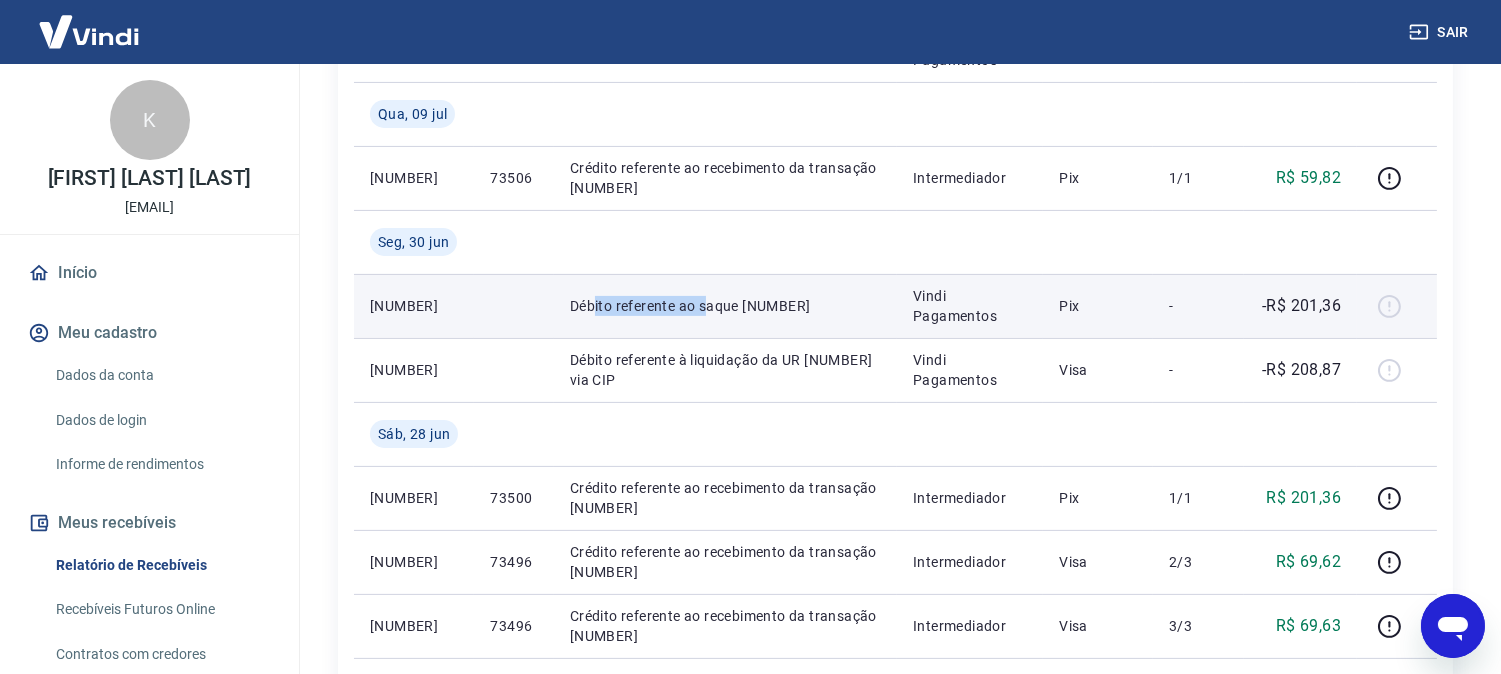 scroll, scrollTop: 890, scrollLeft: 0, axis: vertical 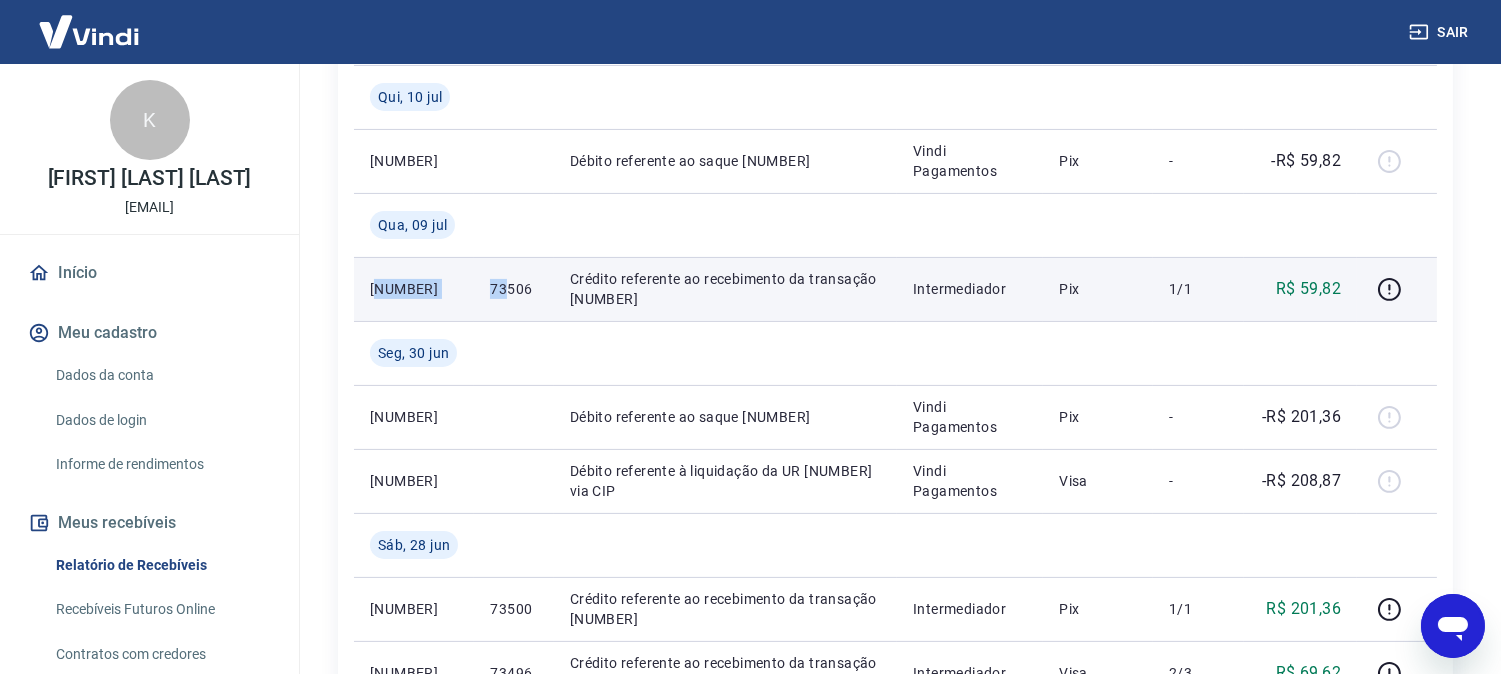 drag, startPoint x: 378, startPoint y: 290, endPoint x: 506, endPoint y: 290, distance: 128 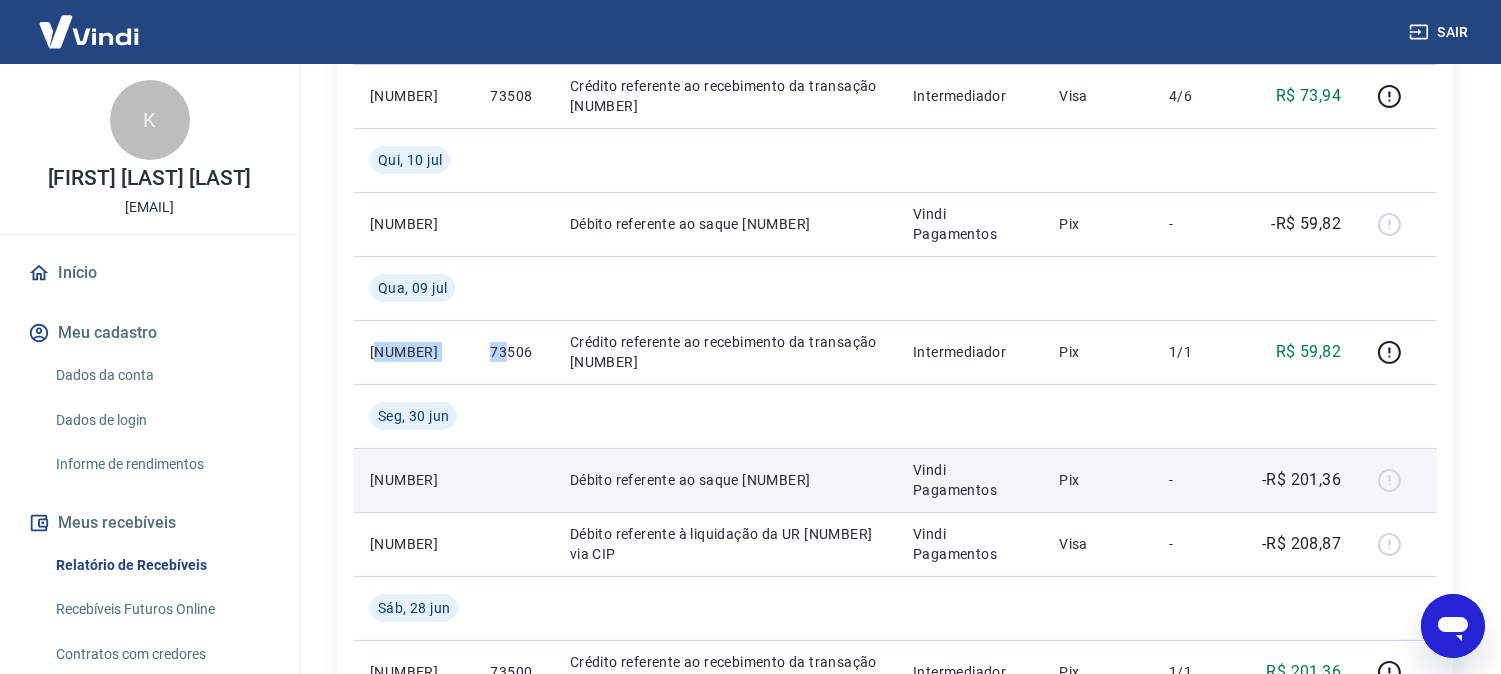 scroll, scrollTop: 778, scrollLeft: 0, axis: vertical 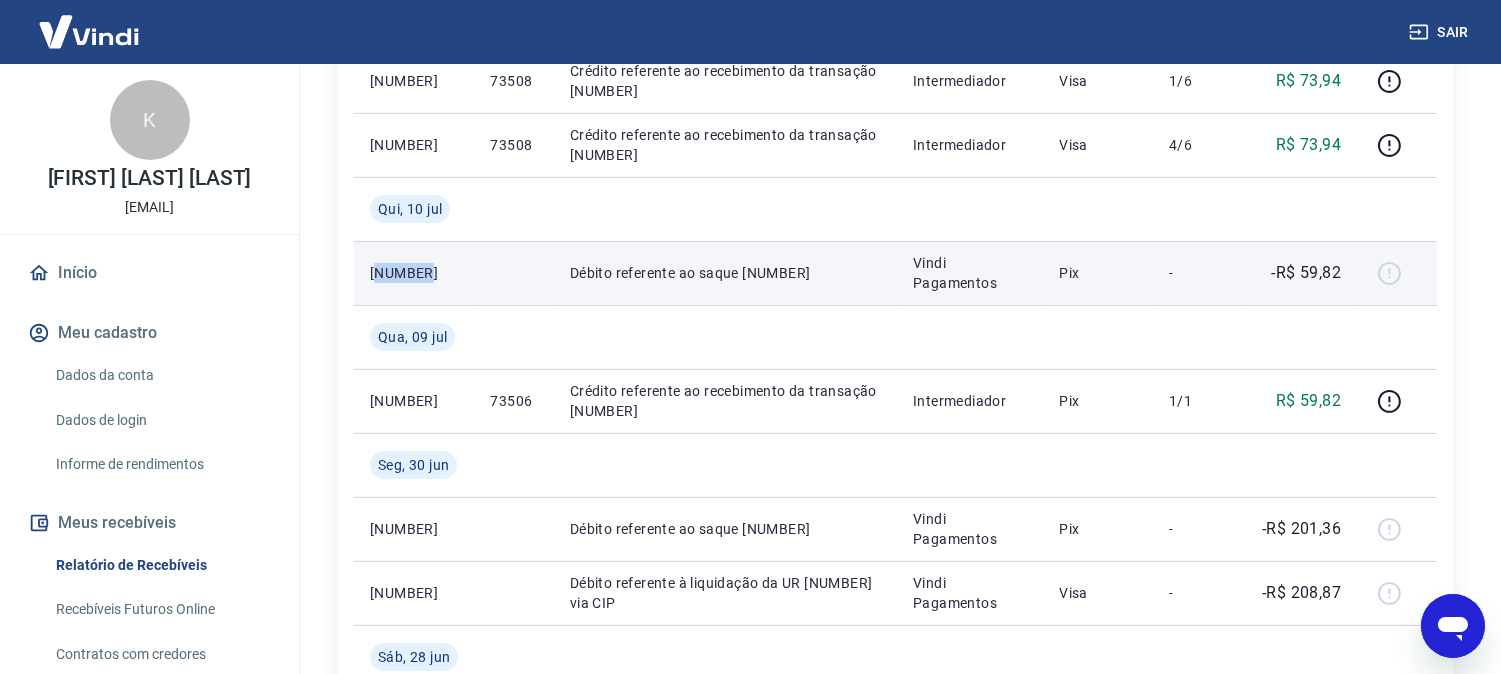 drag, startPoint x: 377, startPoint y: 270, endPoint x: 435, endPoint y: 268, distance: 58.034473 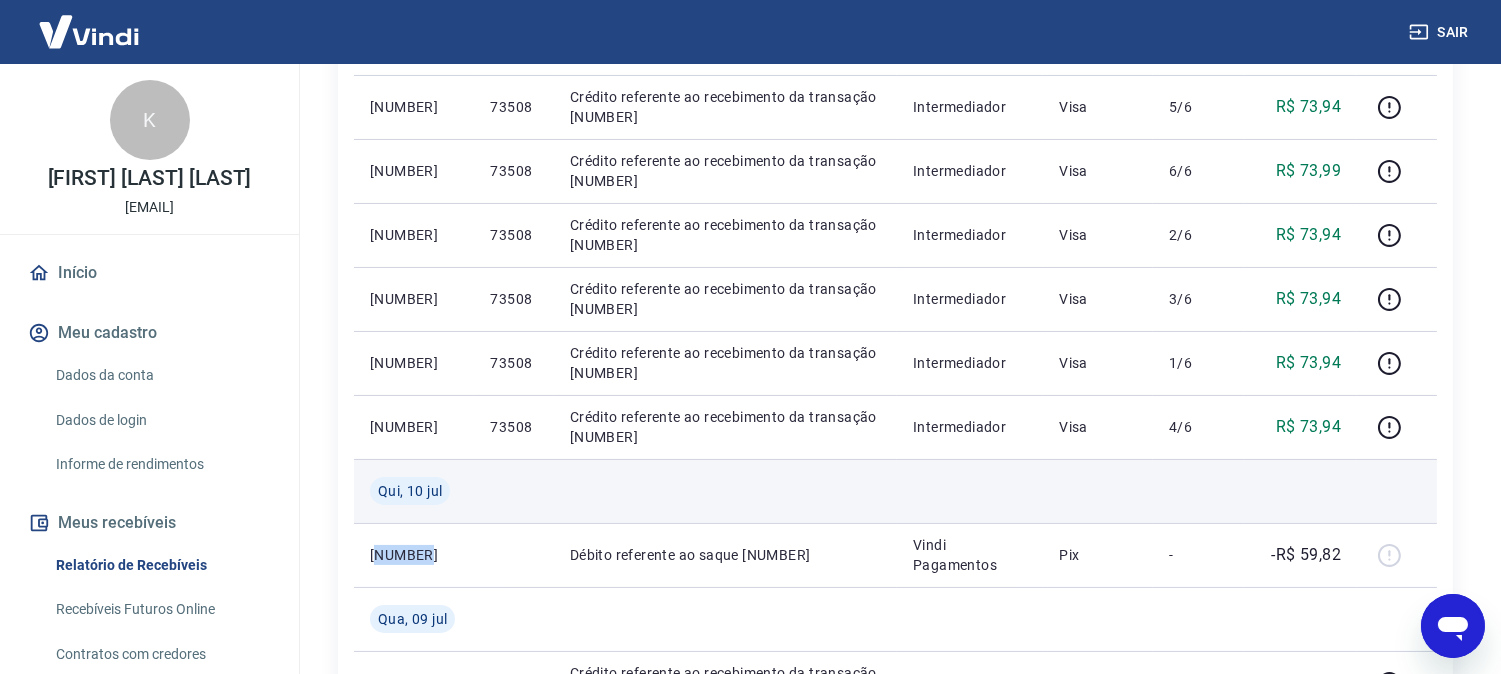 scroll, scrollTop: 445, scrollLeft: 0, axis: vertical 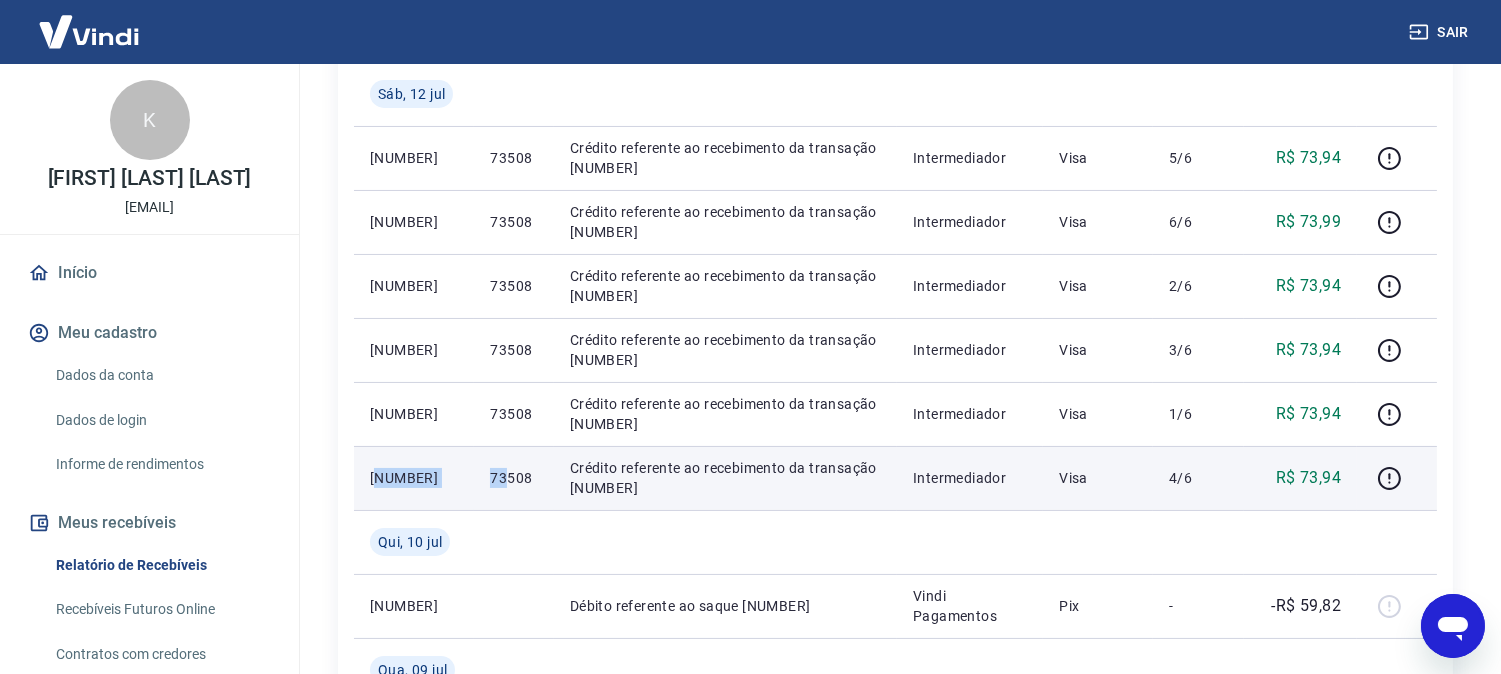 drag, startPoint x: 374, startPoint y: 477, endPoint x: 506, endPoint y: 476, distance: 132.00378 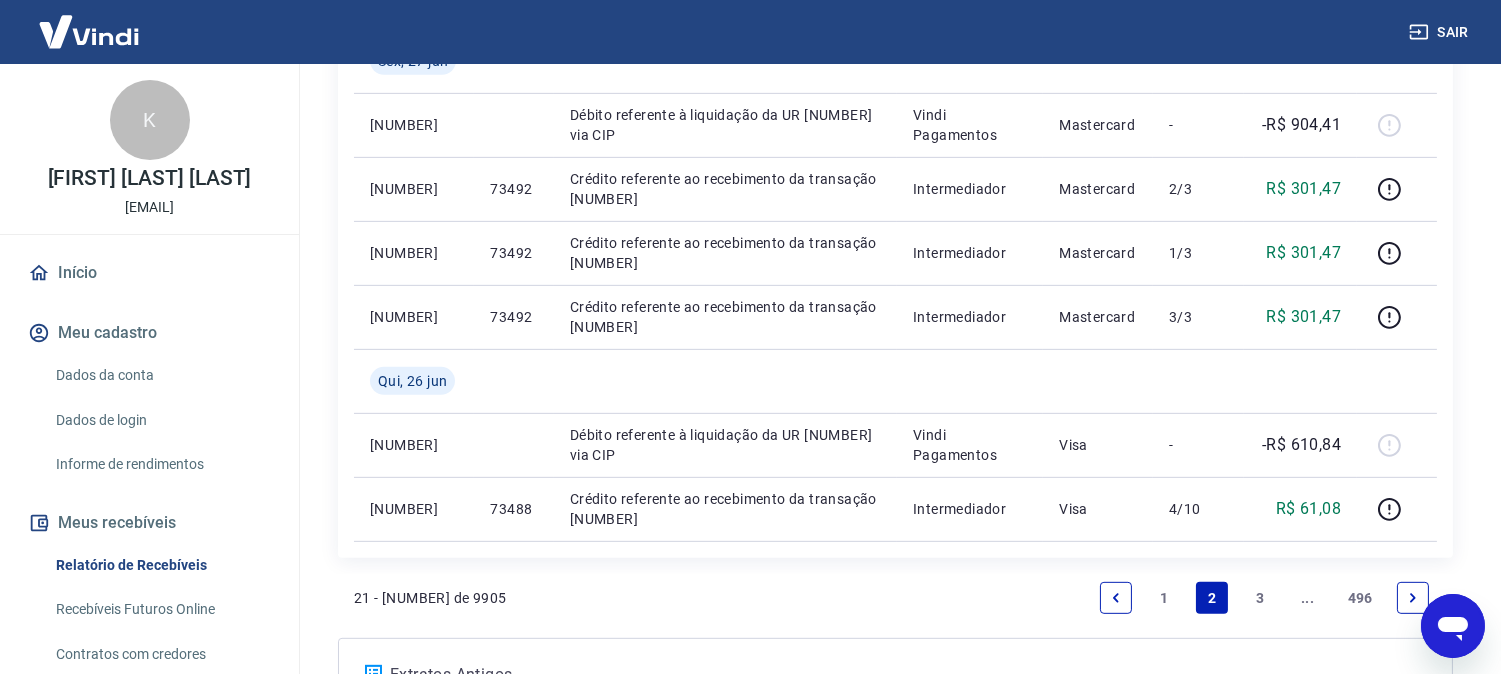 scroll, scrollTop: 1890, scrollLeft: 0, axis: vertical 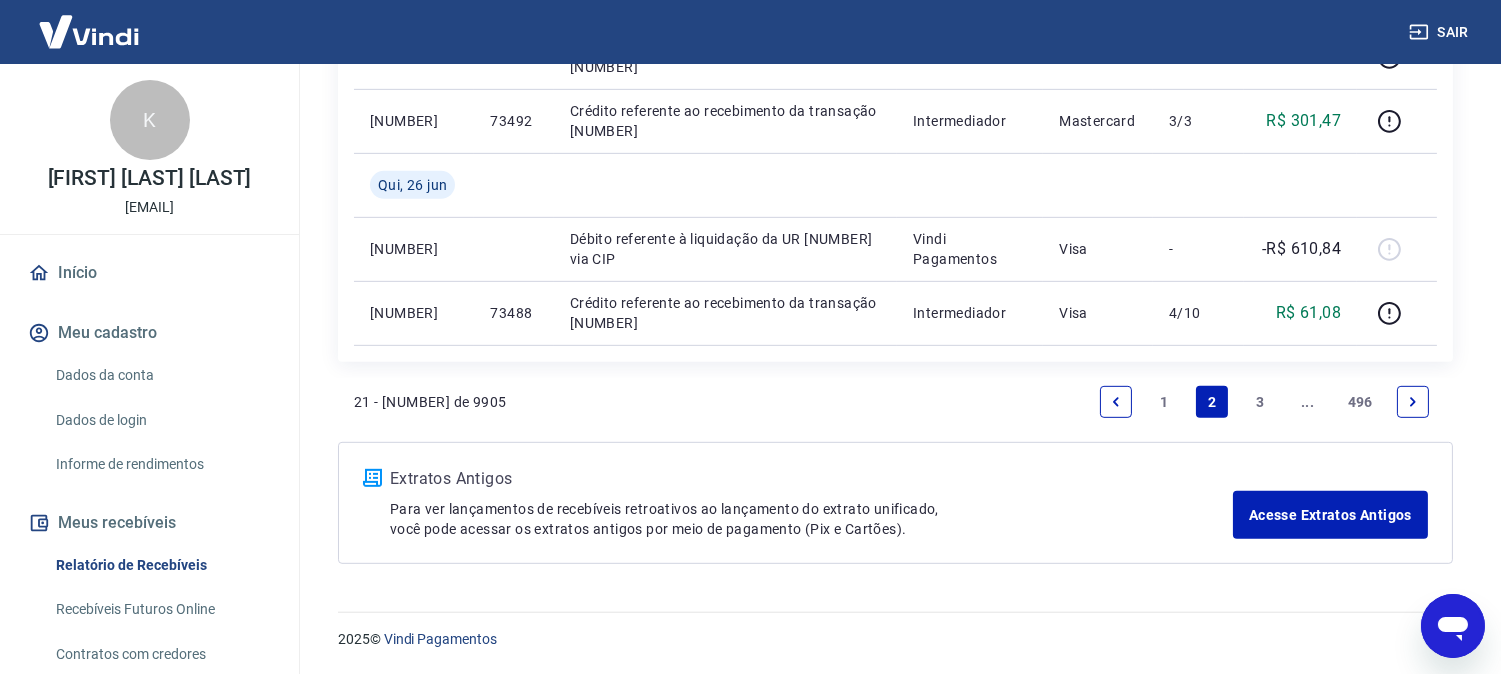 click on "1" at bounding box center (1164, 402) 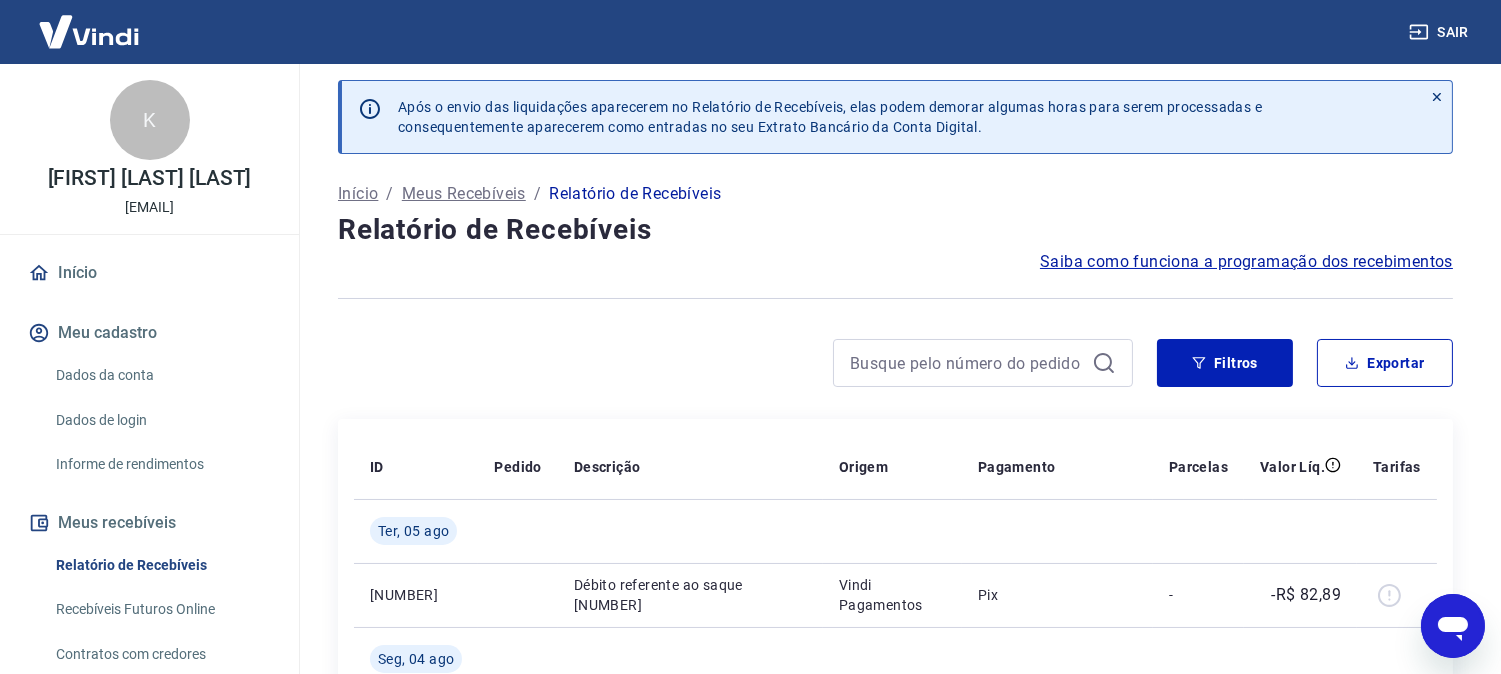 scroll, scrollTop: 1890, scrollLeft: 0, axis: vertical 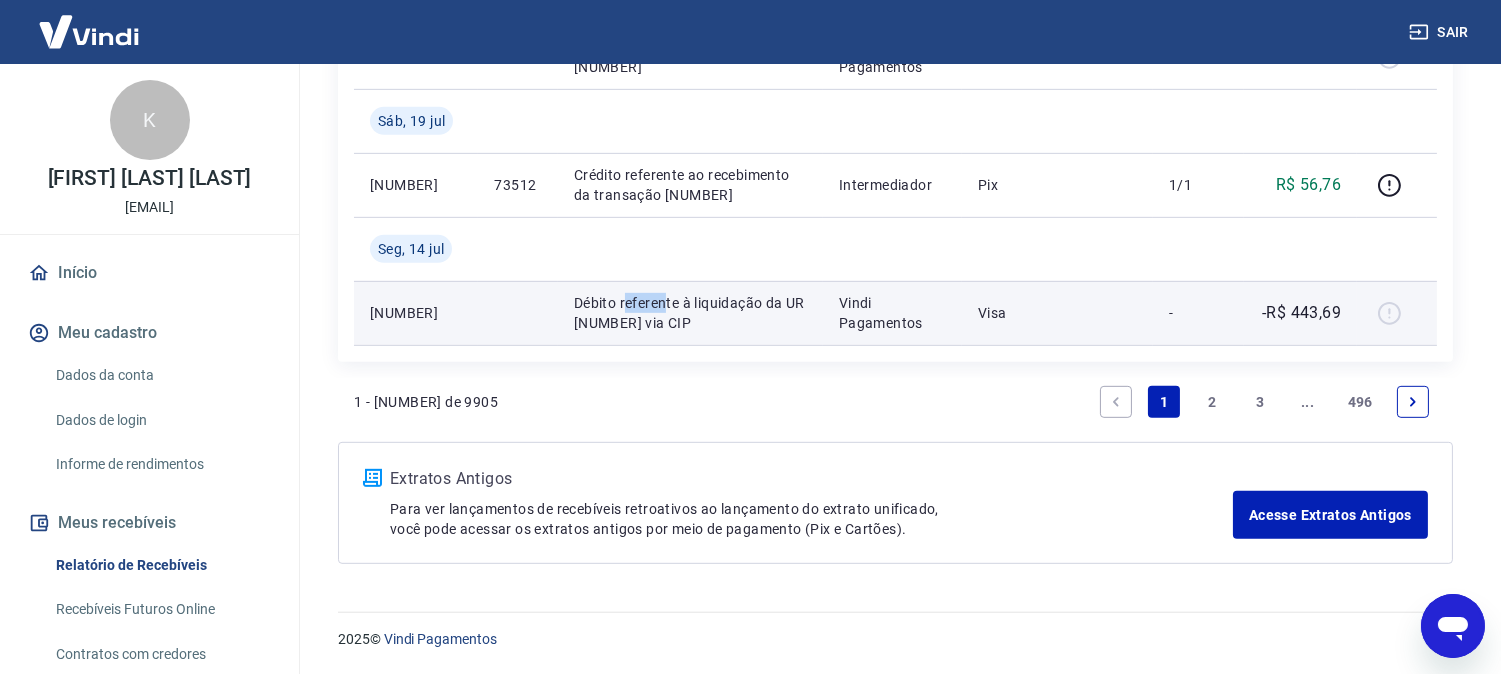 drag, startPoint x: 624, startPoint y: 308, endPoint x: 662, endPoint y: 312, distance: 38.209946 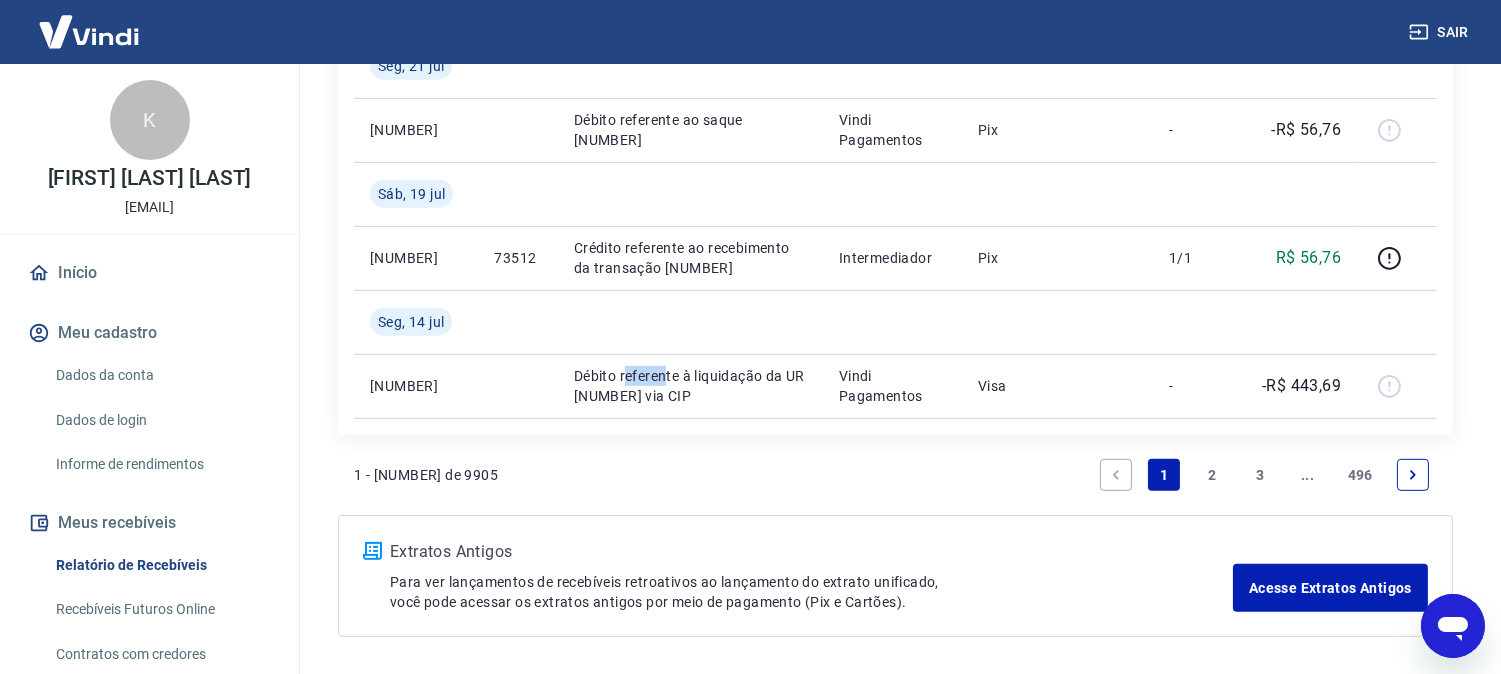 scroll, scrollTop: 1778, scrollLeft: 0, axis: vertical 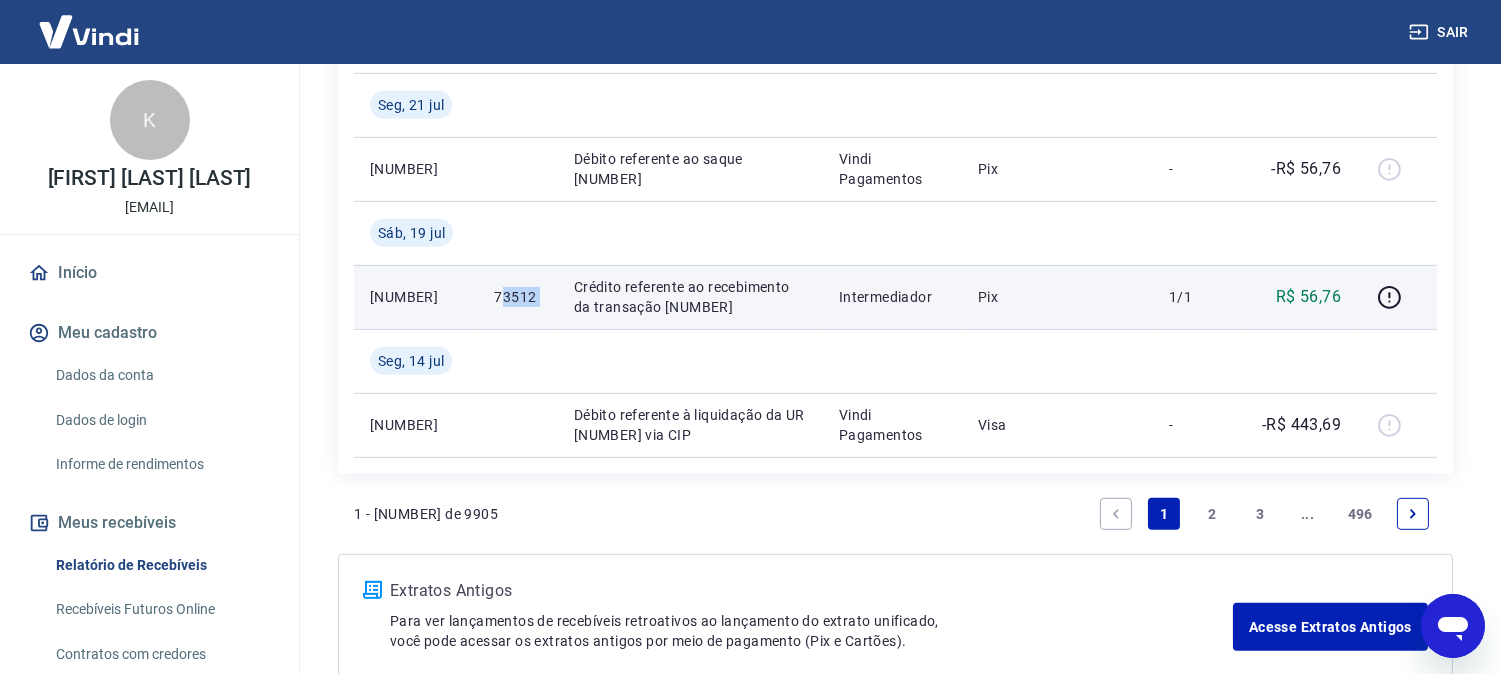 drag, startPoint x: 506, startPoint y: 293, endPoint x: 562, endPoint y: 294, distance: 56.008926 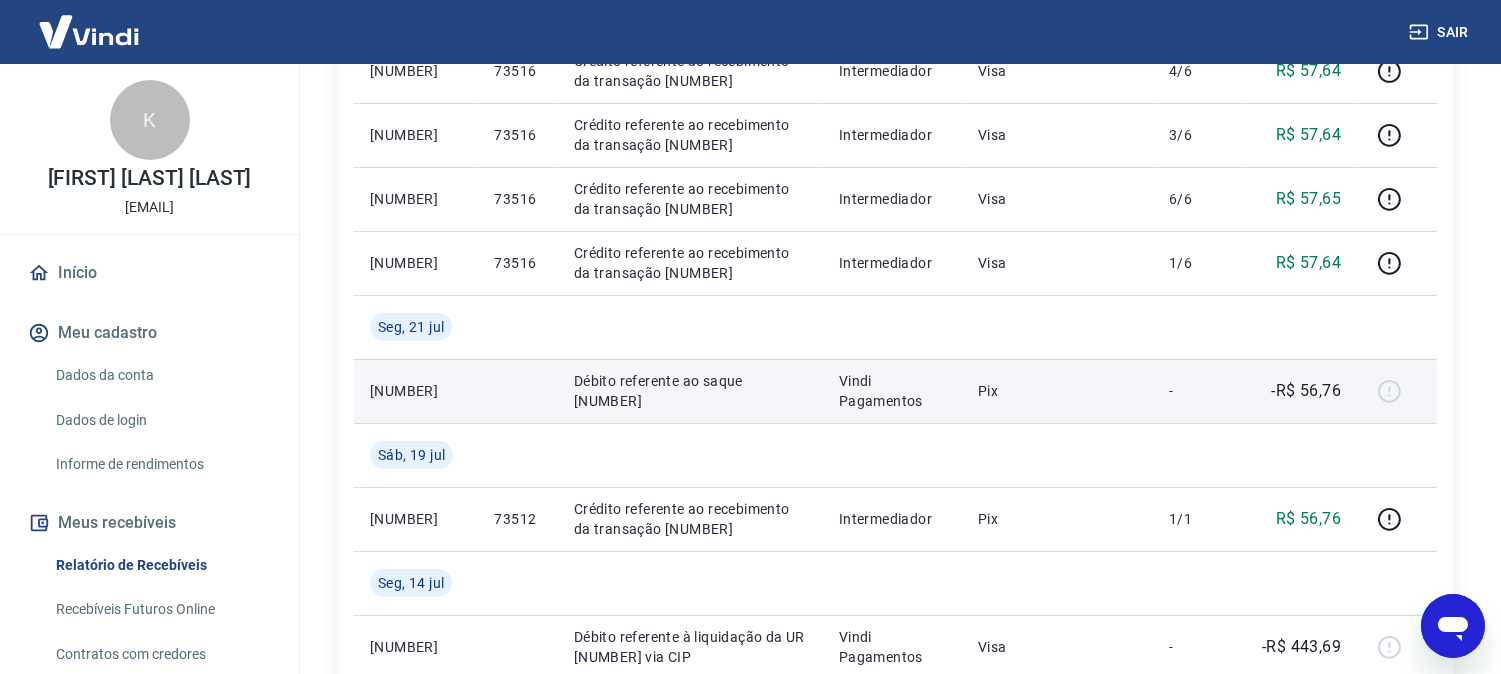 click on "Débito referente ao saque 6610273" at bounding box center [690, 391] 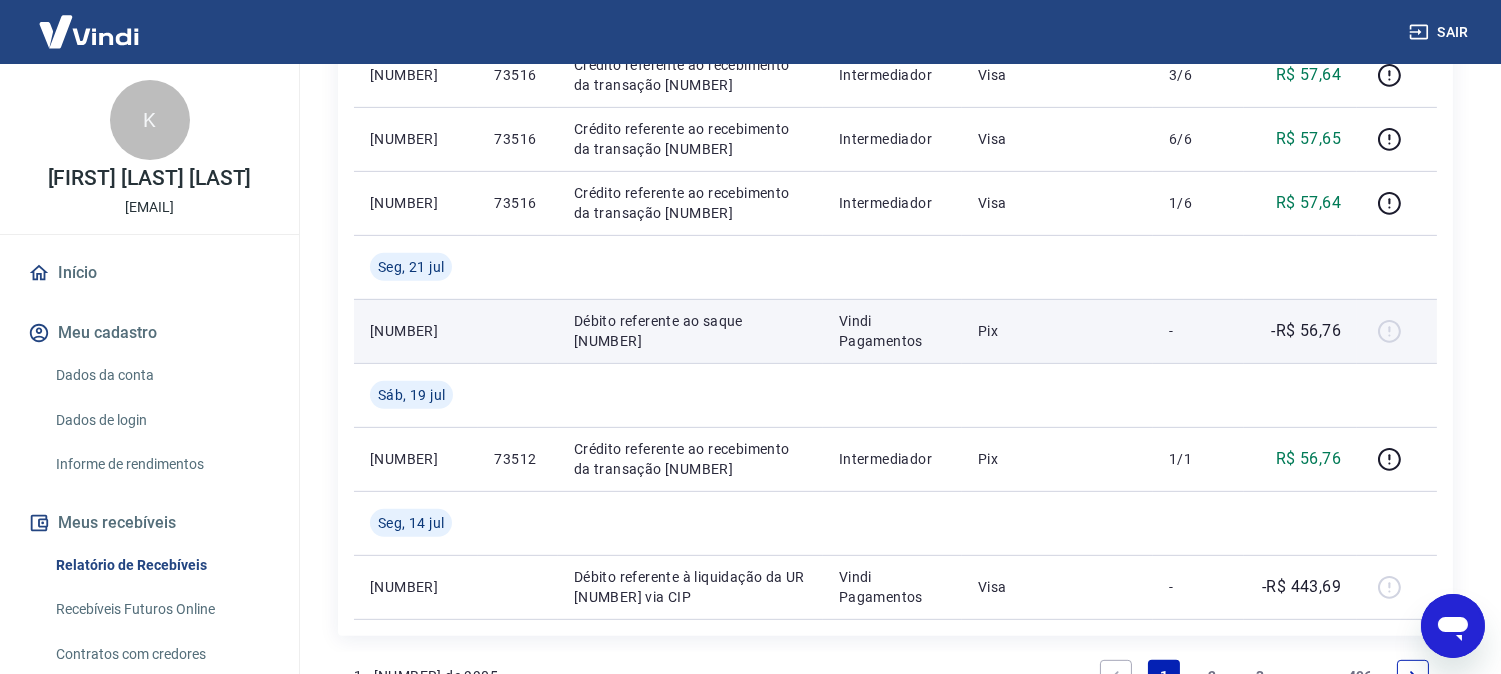 scroll, scrollTop: 1667, scrollLeft: 0, axis: vertical 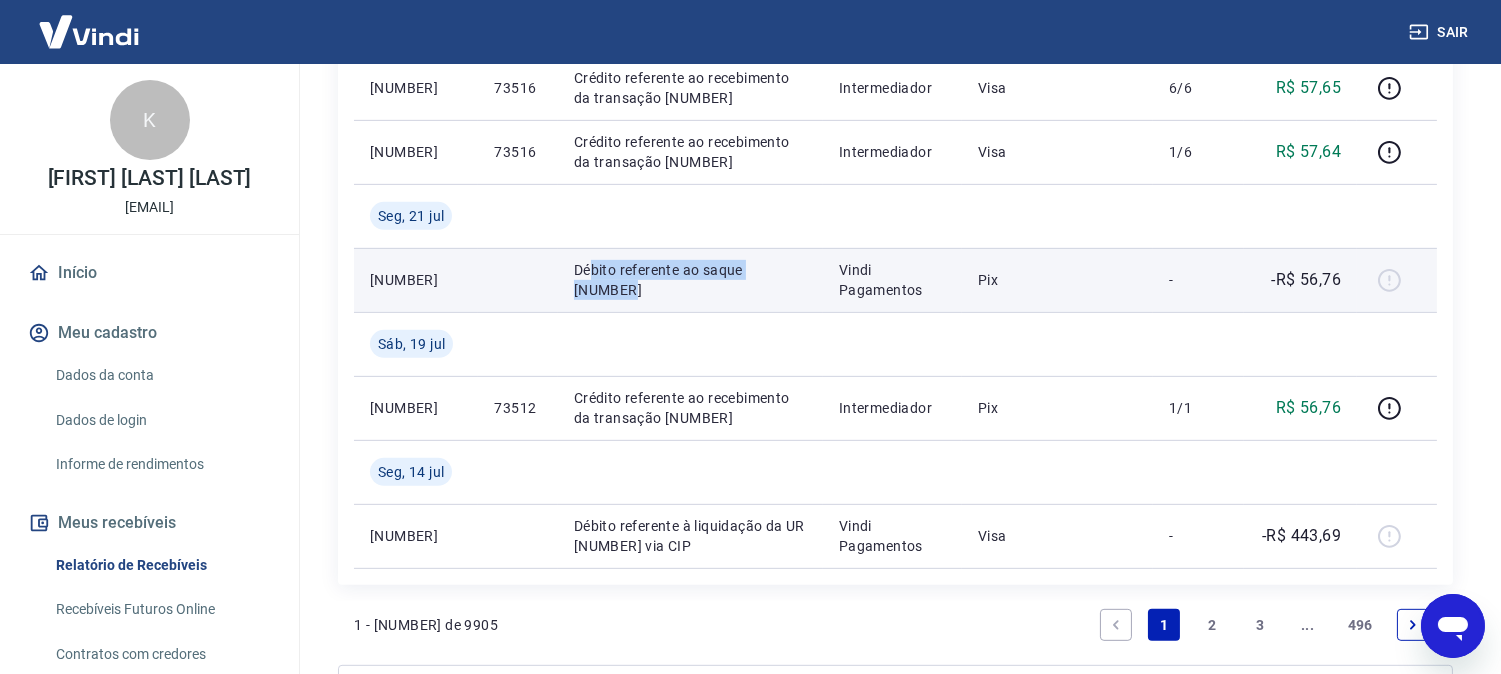 drag, startPoint x: 591, startPoint y: 270, endPoint x: 806, endPoint y: 271, distance: 215.00232 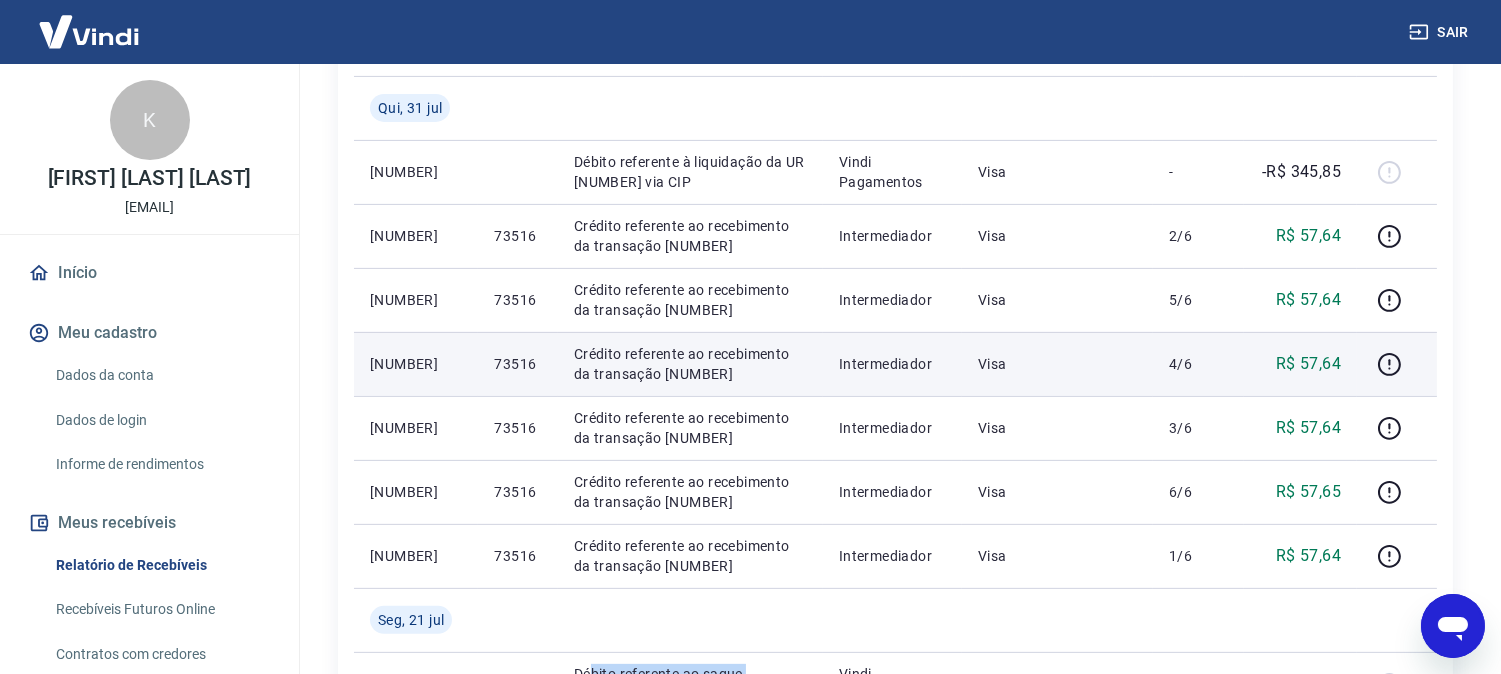 scroll, scrollTop: 1223, scrollLeft: 0, axis: vertical 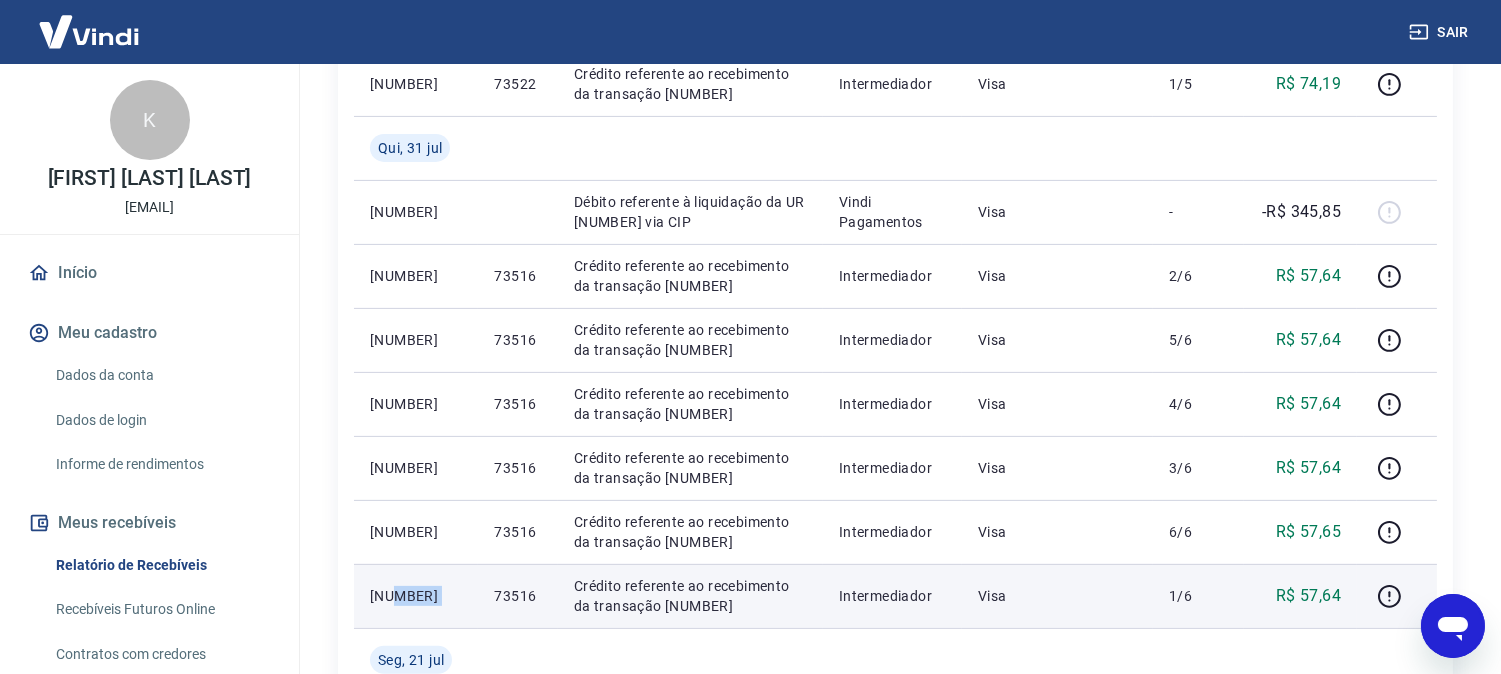 drag, startPoint x: 391, startPoint y: 591, endPoint x: 494, endPoint y: 595, distance: 103.077644 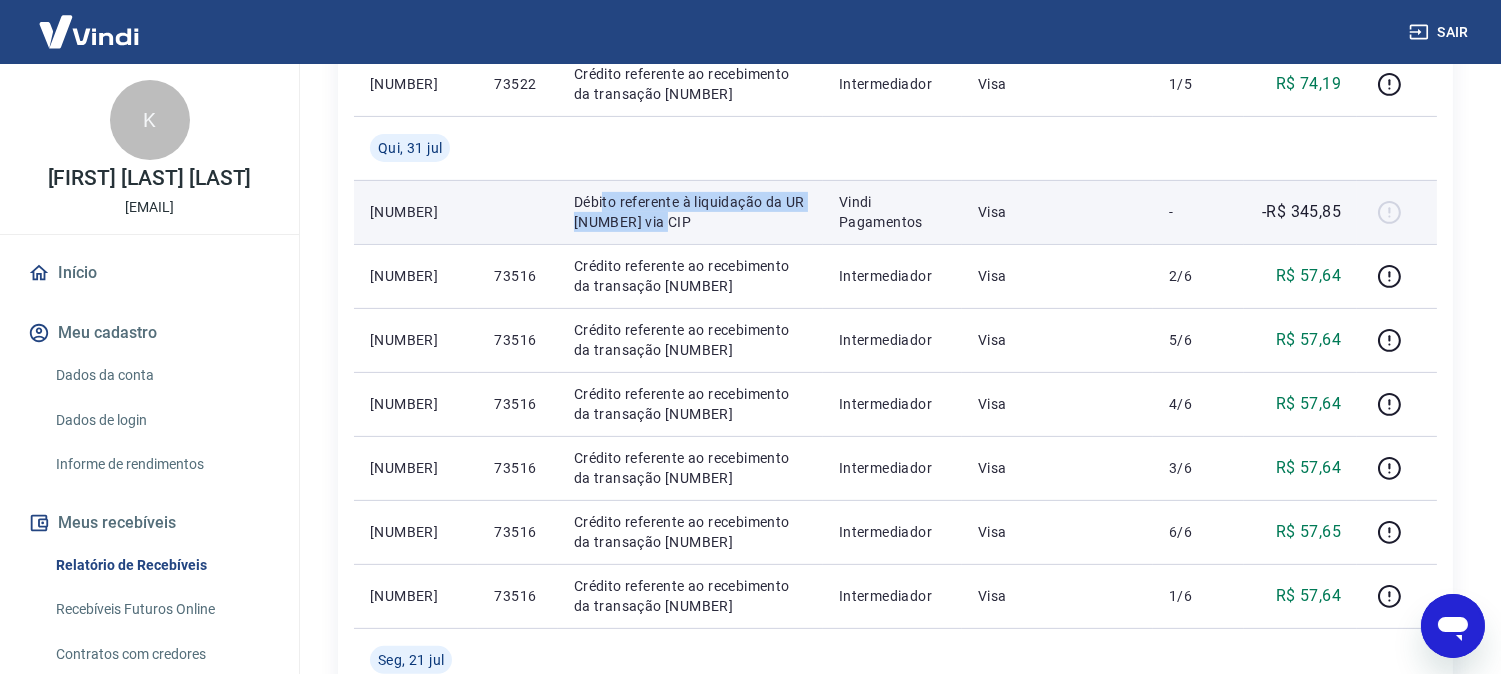 drag, startPoint x: 602, startPoint y: 211, endPoint x: 668, endPoint y: 213, distance: 66.0303 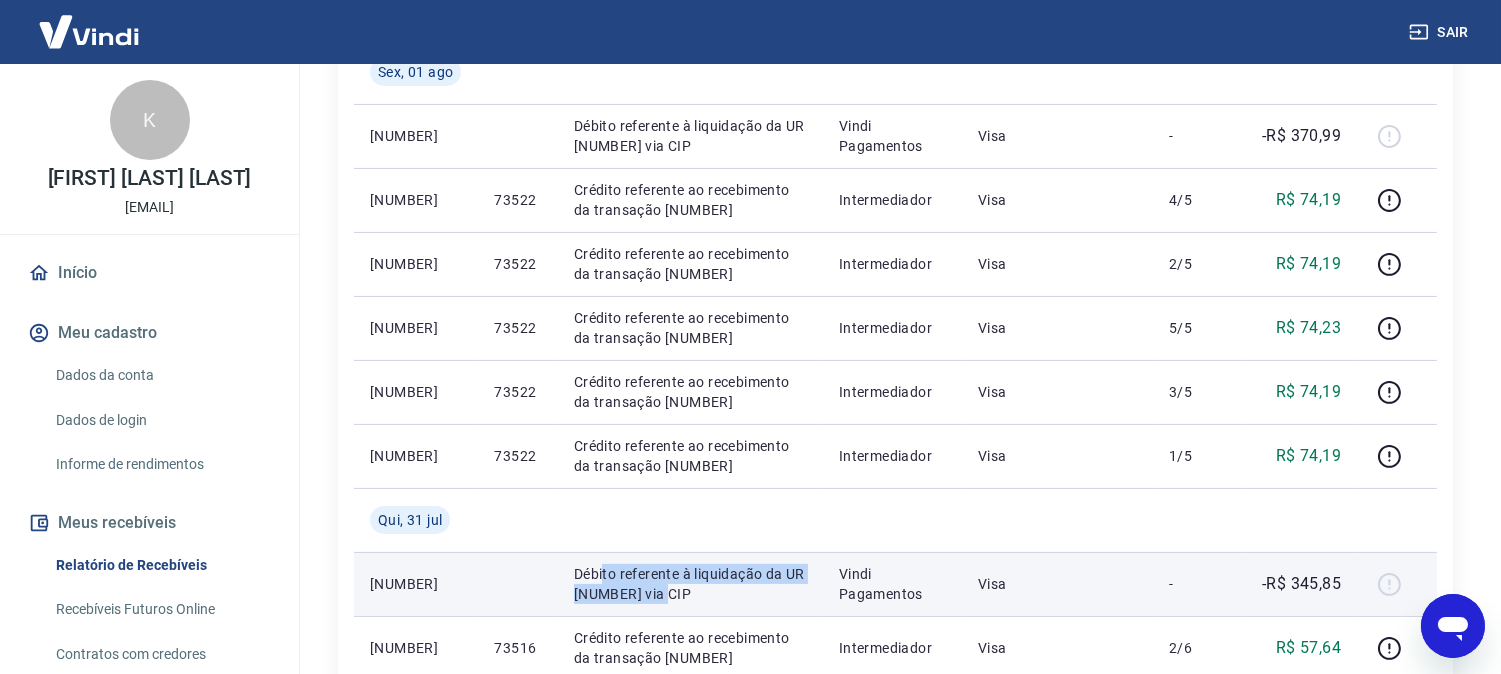 scroll, scrollTop: 890, scrollLeft: 0, axis: vertical 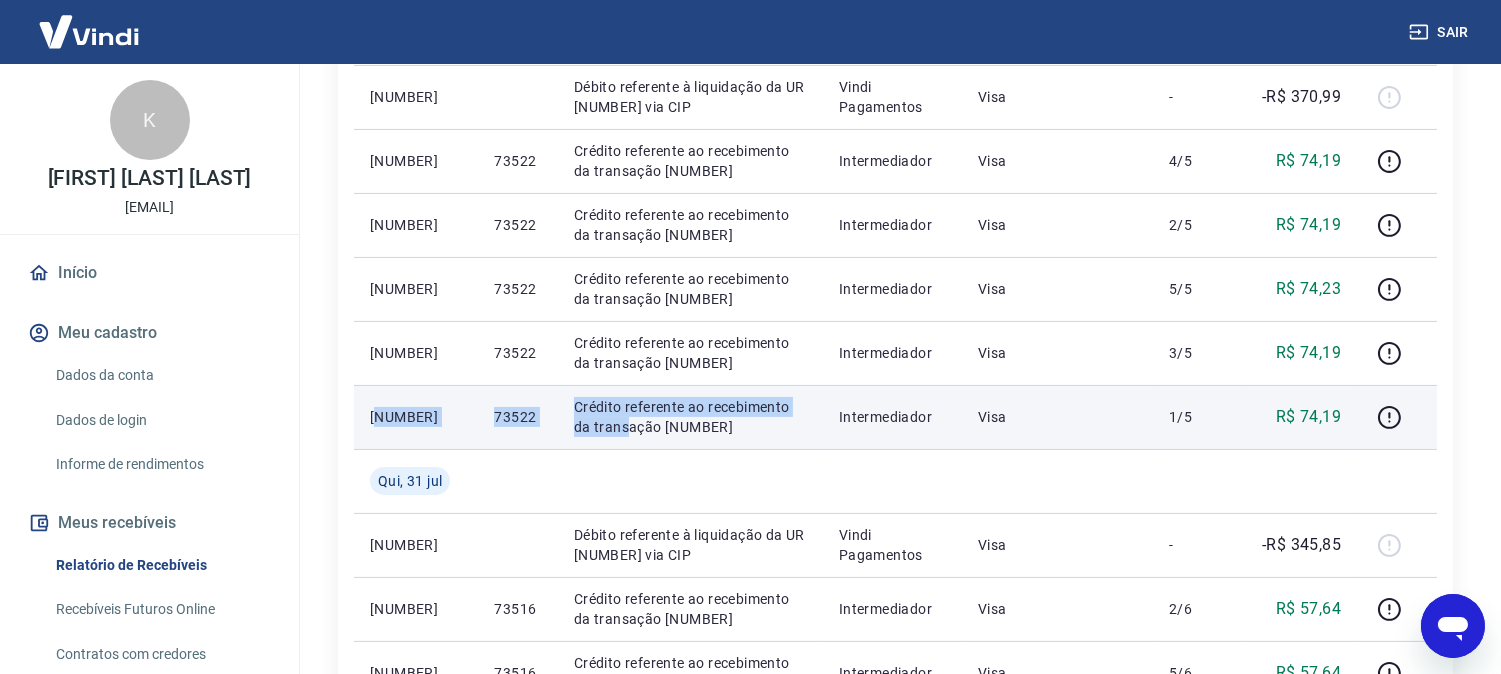 drag, startPoint x: 374, startPoint y: 414, endPoint x: 603, endPoint y: 423, distance: 229.17679 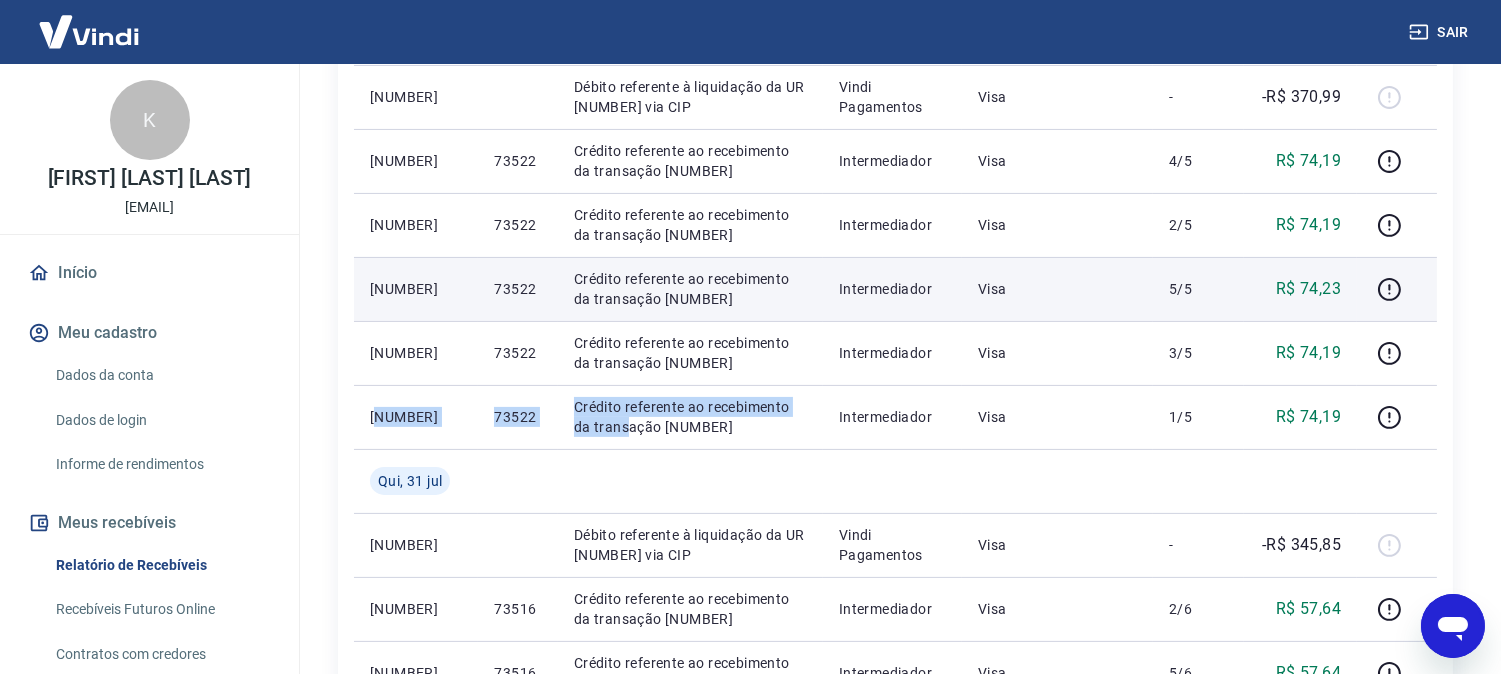 scroll, scrollTop: 778, scrollLeft: 0, axis: vertical 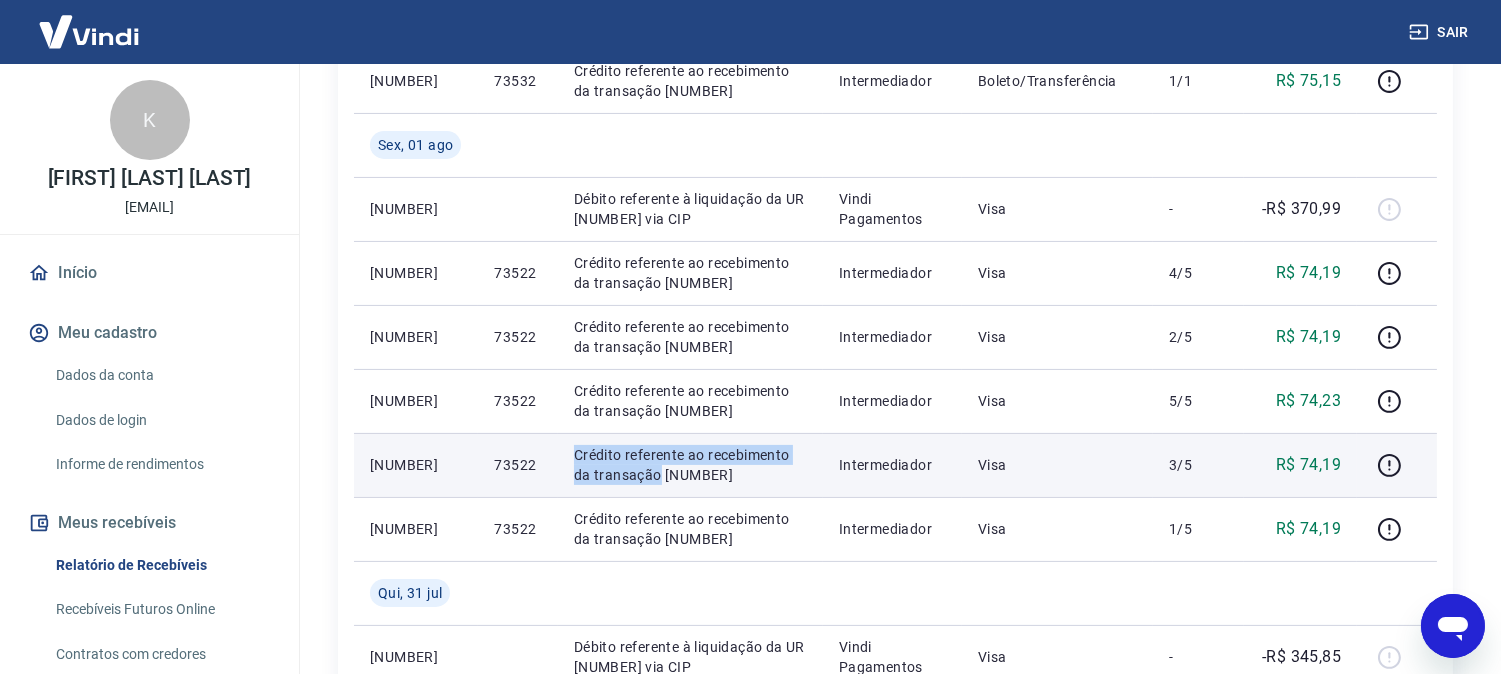 drag, startPoint x: 576, startPoint y: 452, endPoint x: 638, endPoint y: 475, distance: 66.12866 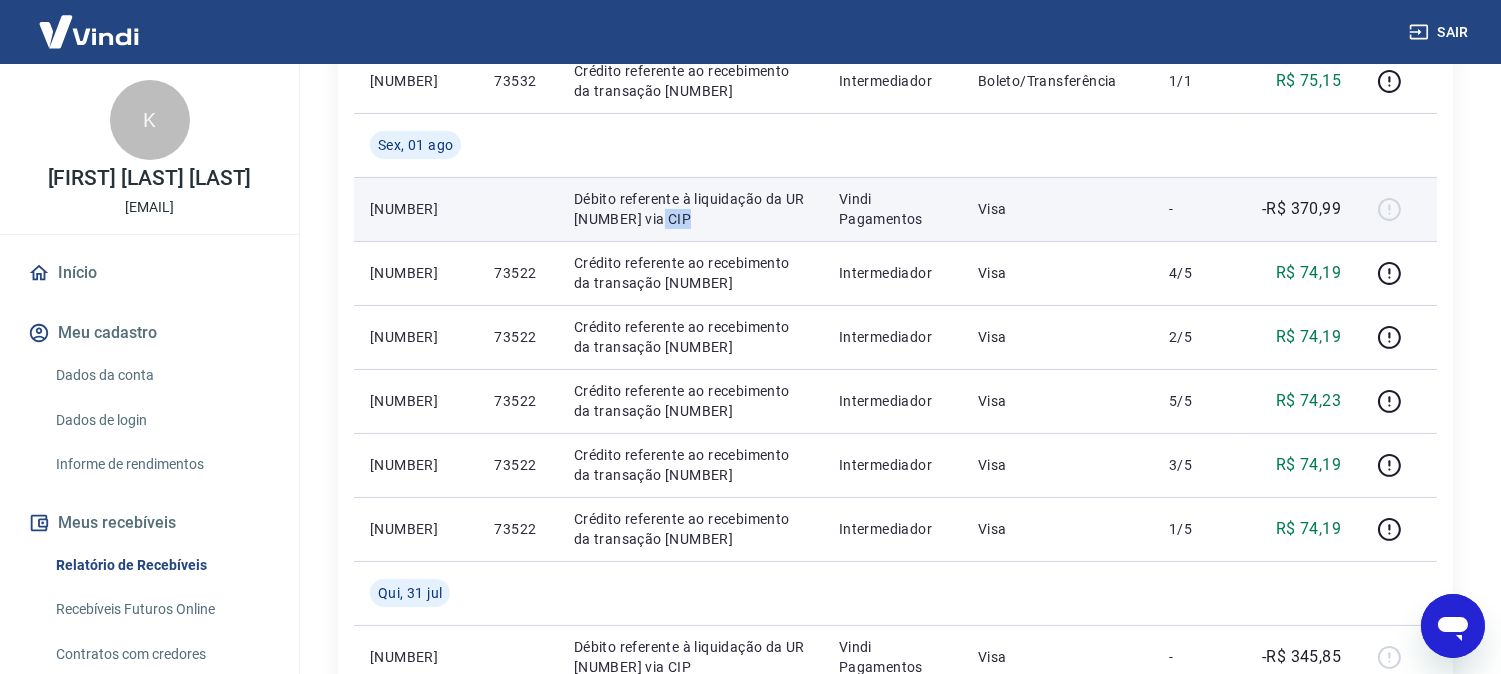 drag, startPoint x: 658, startPoint y: 211, endPoint x: 733, endPoint y: 221, distance: 75.66373 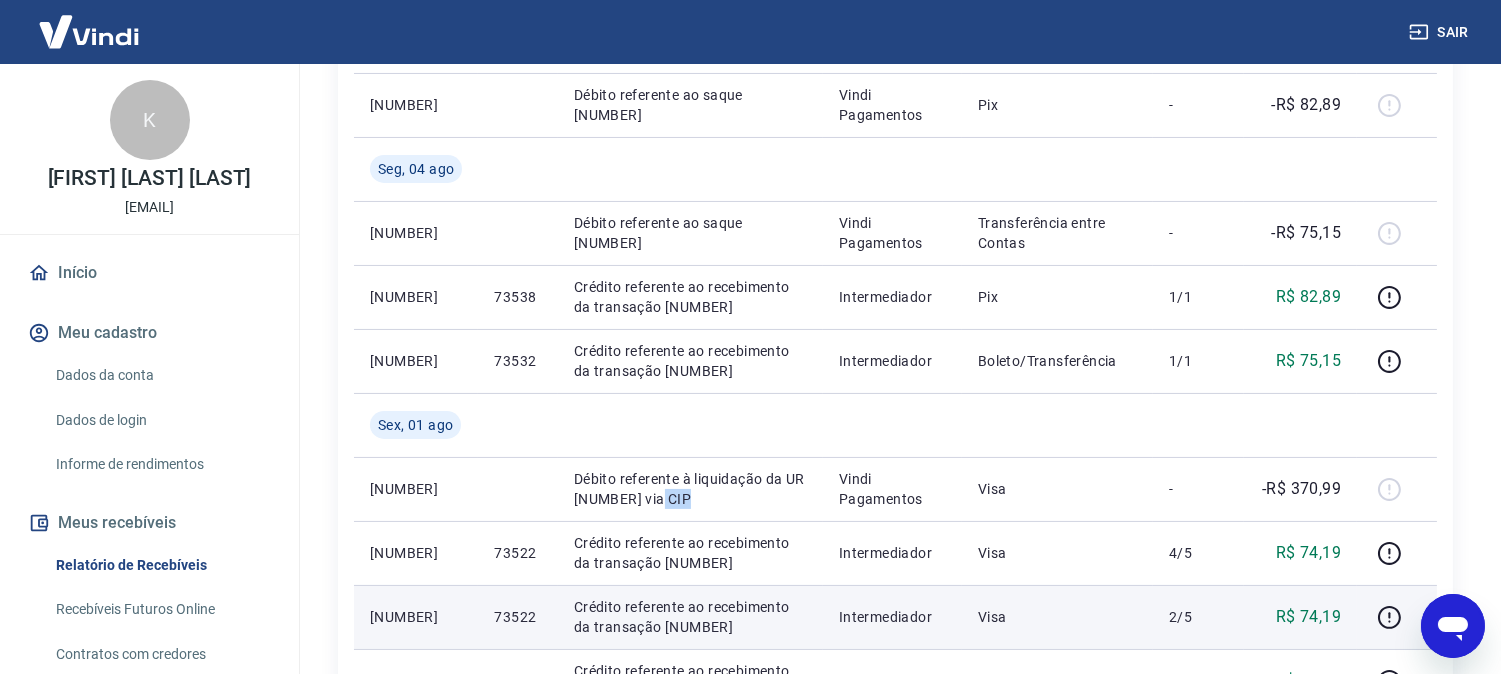 scroll, scrollTop: 445, scrollLeft: 0, axis: vertical 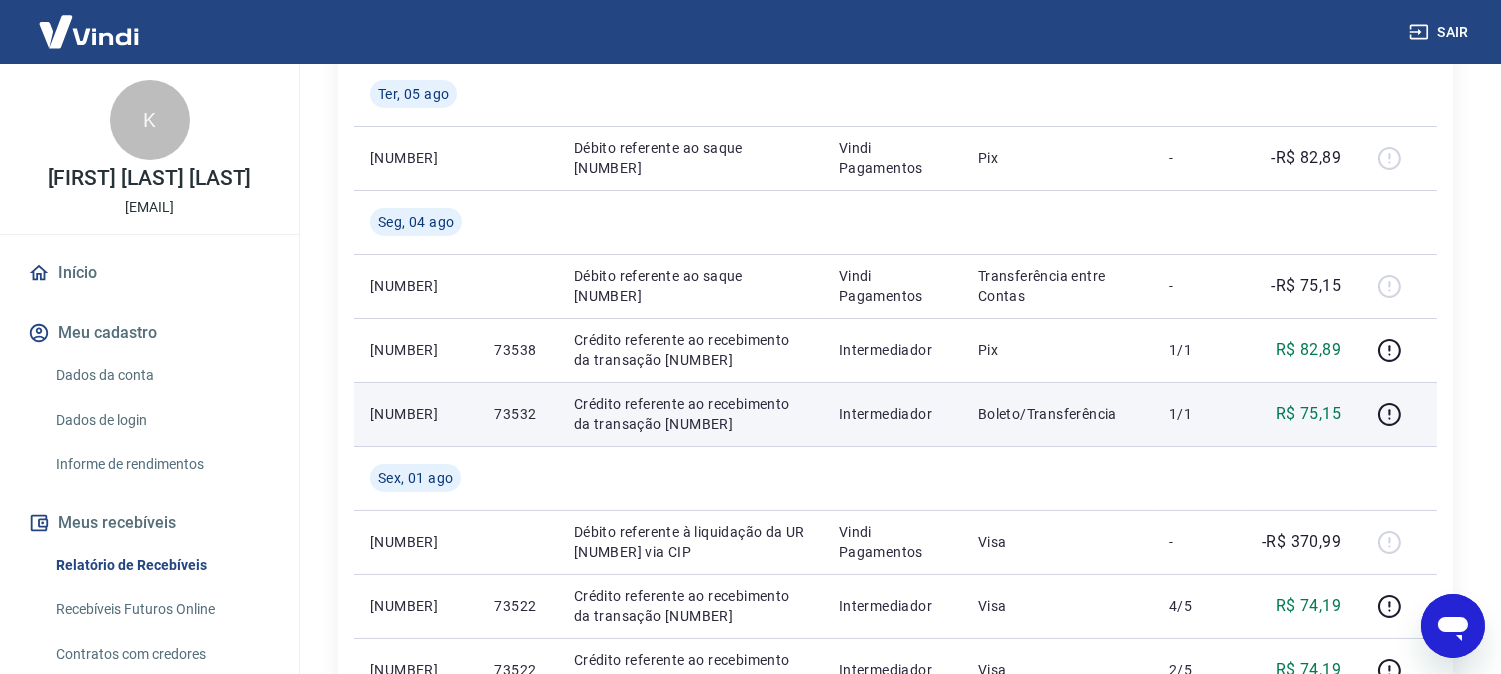 click on "73532" at bounding box center (517, 414) 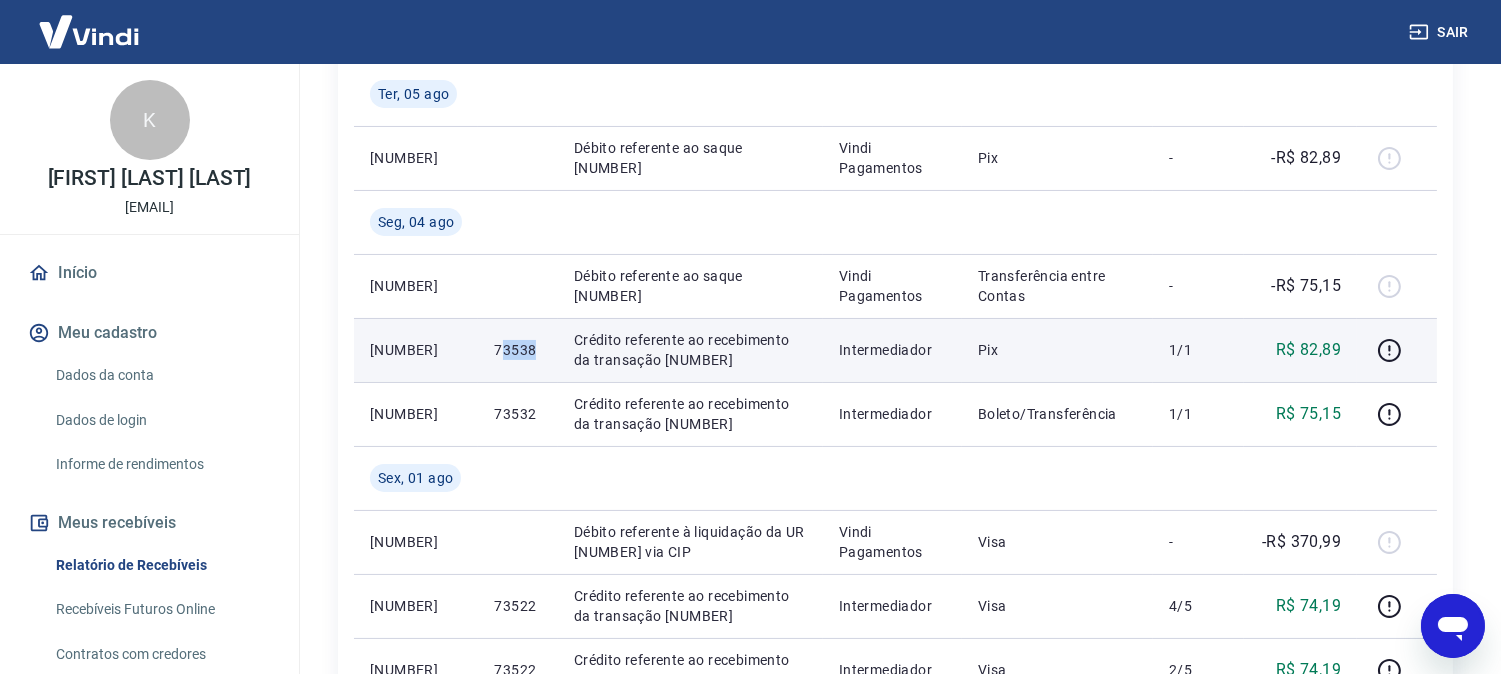 drag, startPoint x: 502, startPoint y: 350, endPoint x: 538, endPoint y: 351, distance: 36.013885 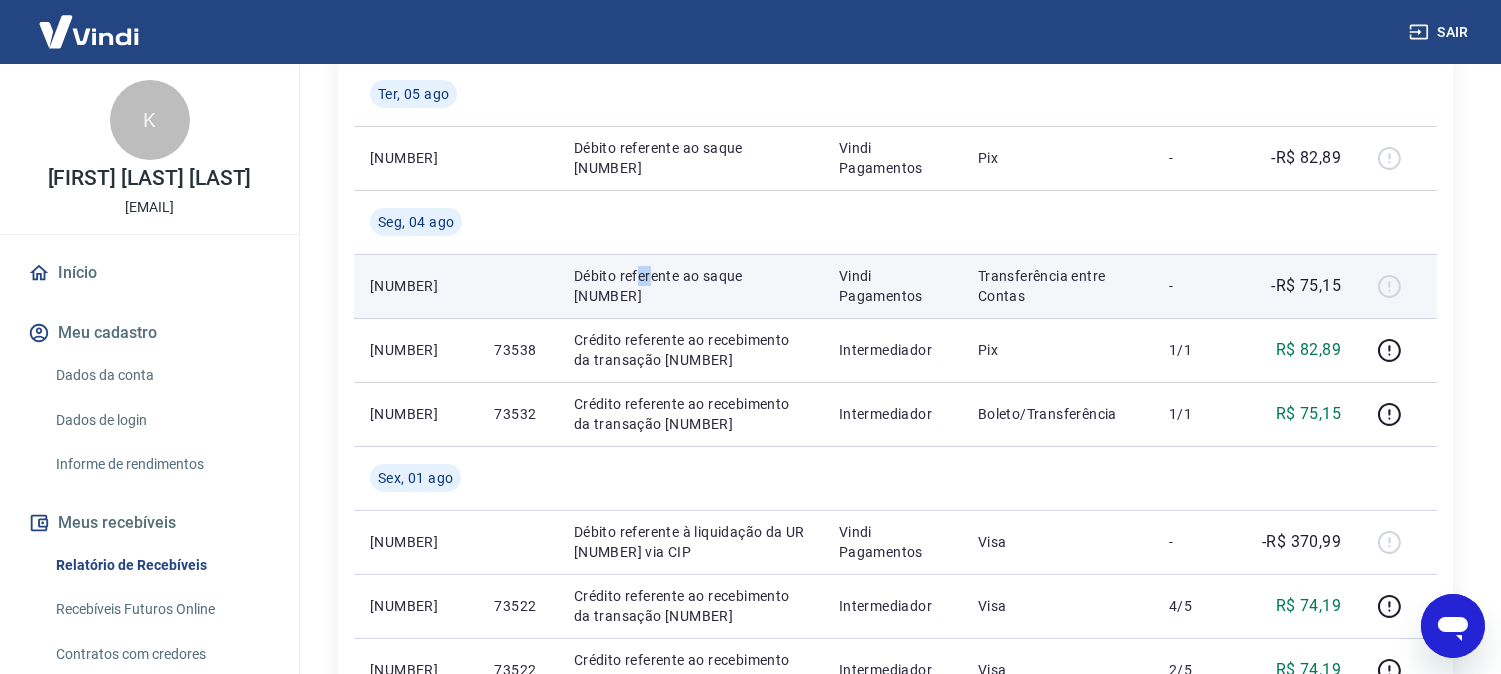 drag, startPoint x: 637, startPoint y: 285, endPoint x: 651, endPoint y: 285, distance: 14 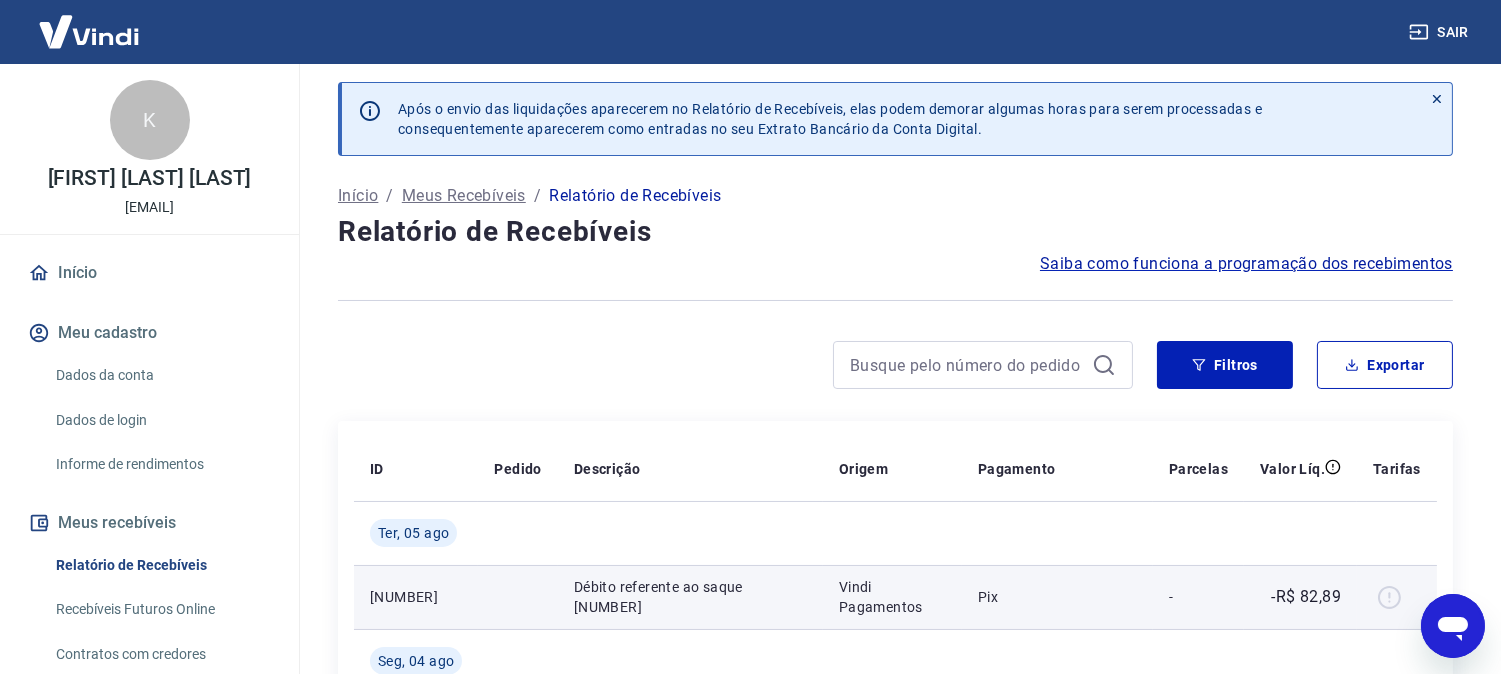 scroll, scrollTop: 0, scrollLeft: 0, axis: both 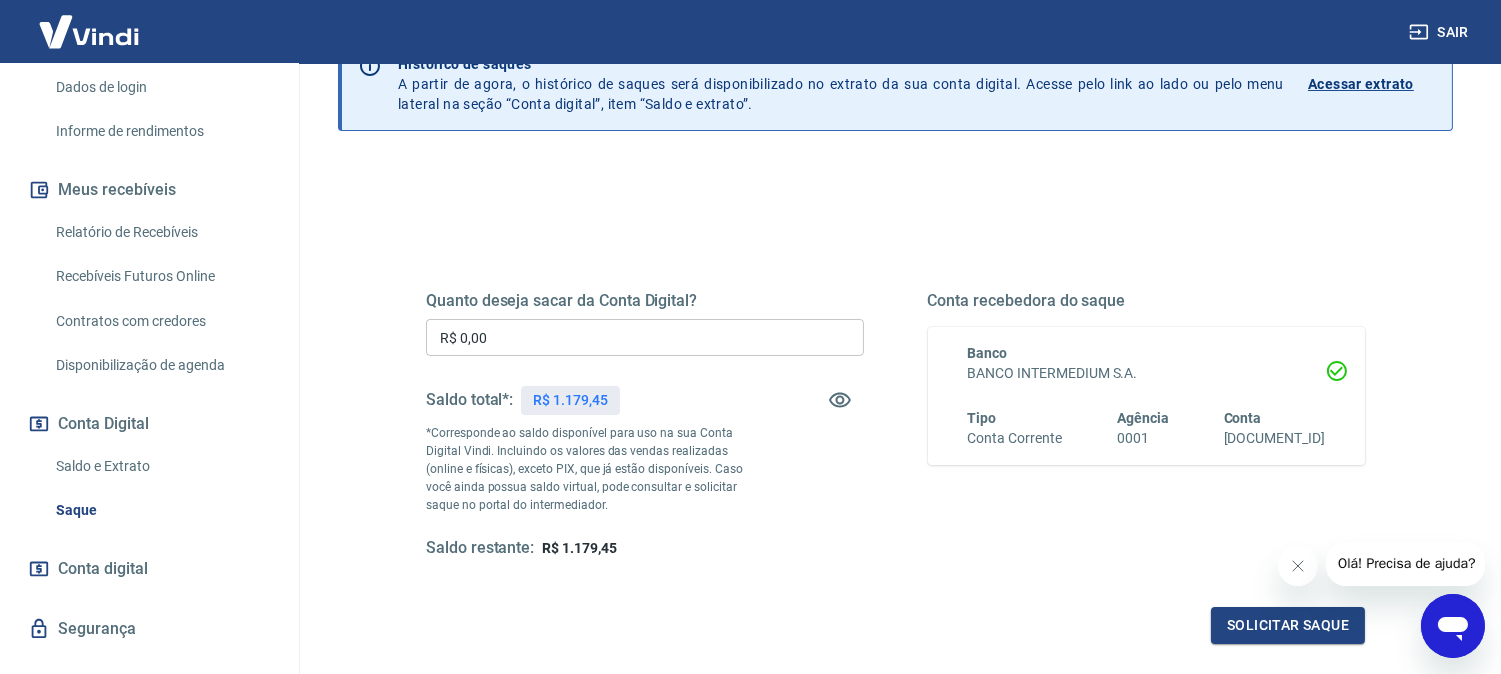 click on "Saldo e Extrato" at bounding box center [161, 466] 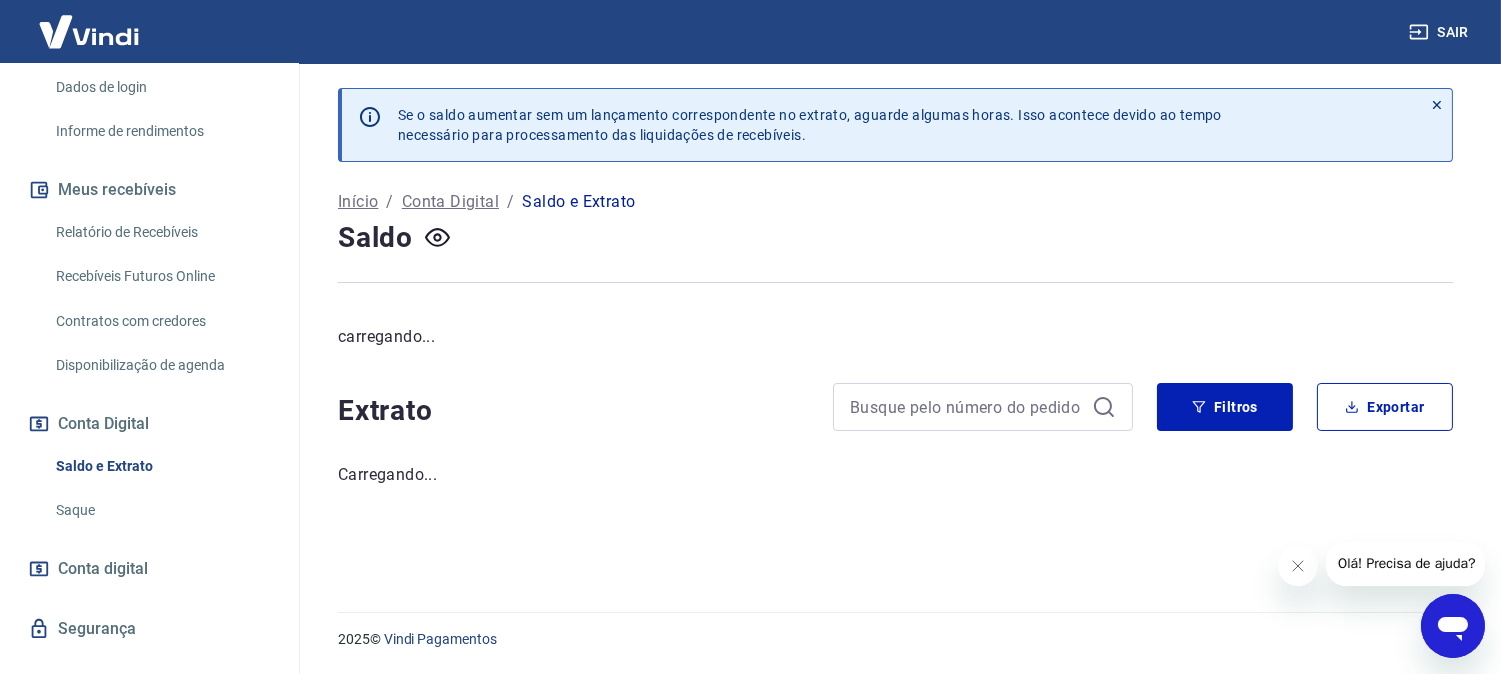 scroll, scrollTop: 0, scrollLeft: 0, axis: both 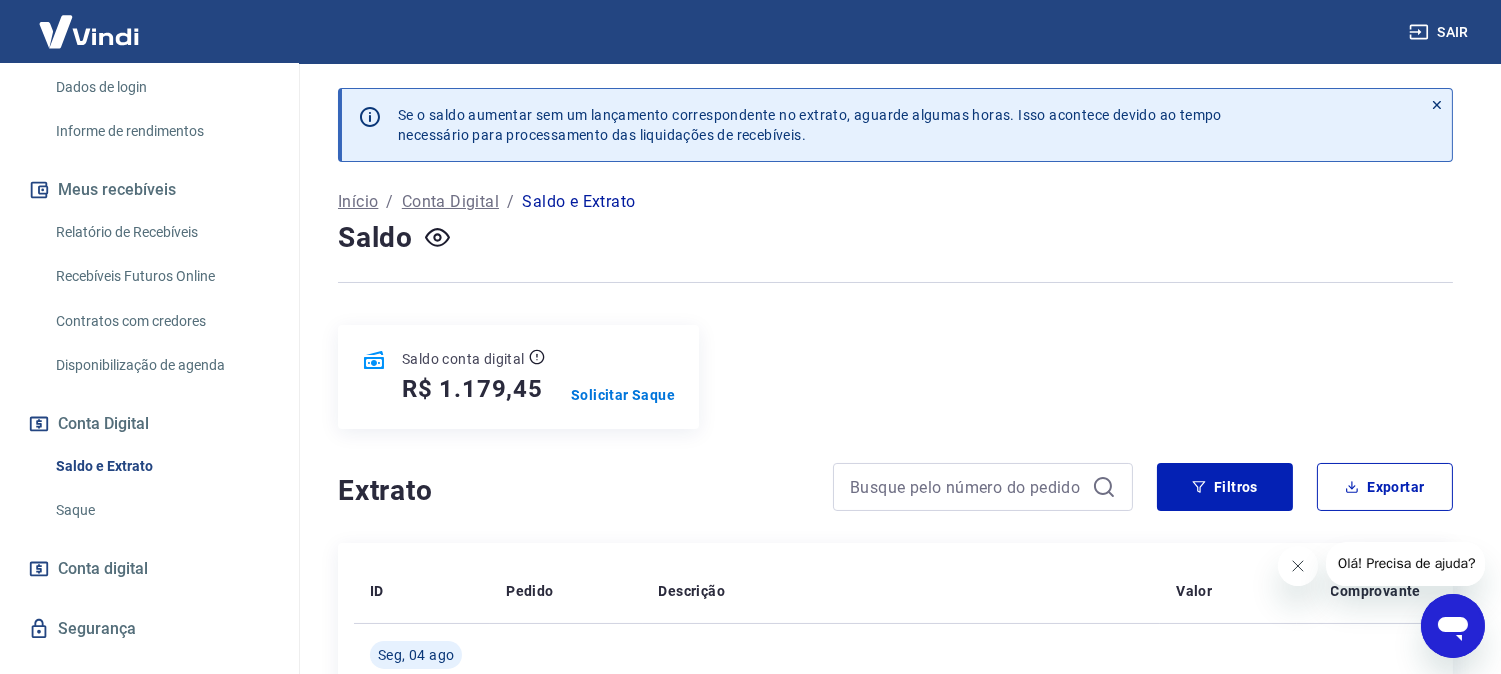 click 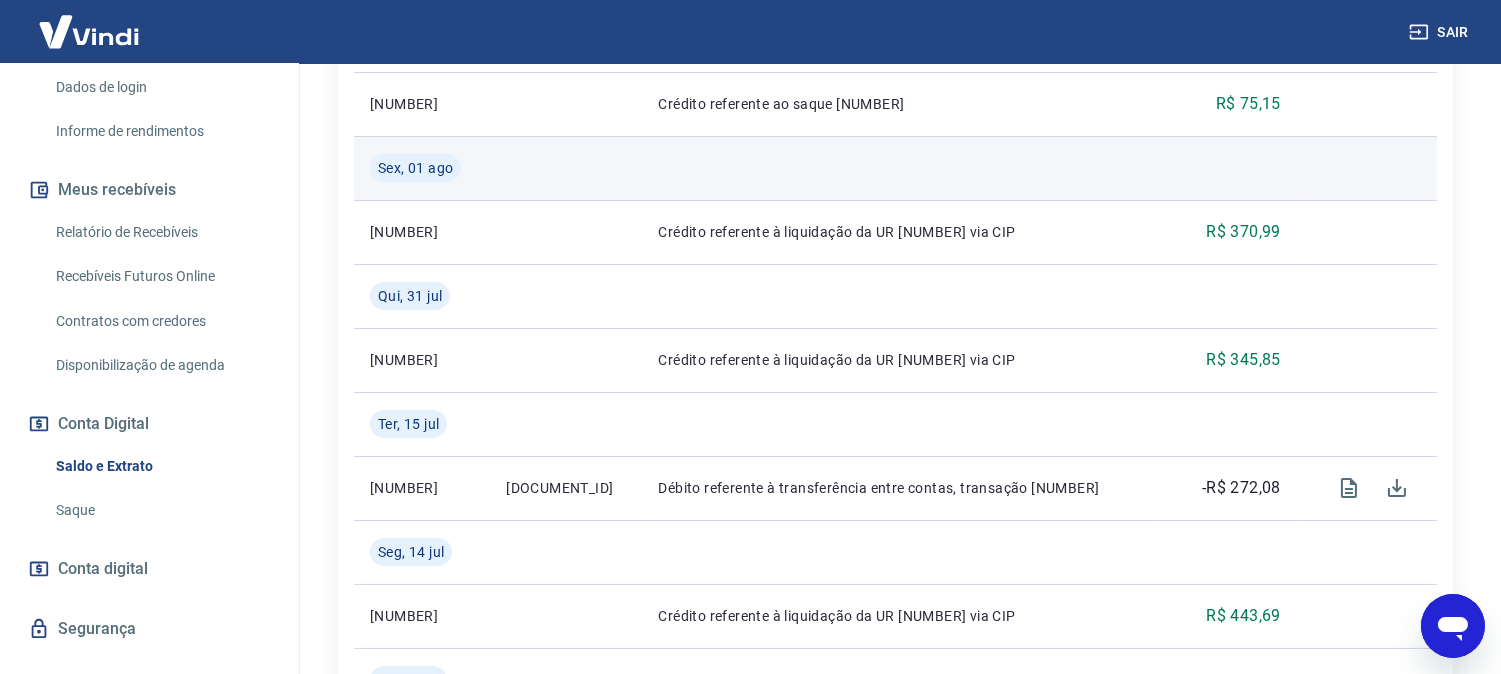 scroll, scrollTop: 620, scrollLeft: 0, axis: vertical 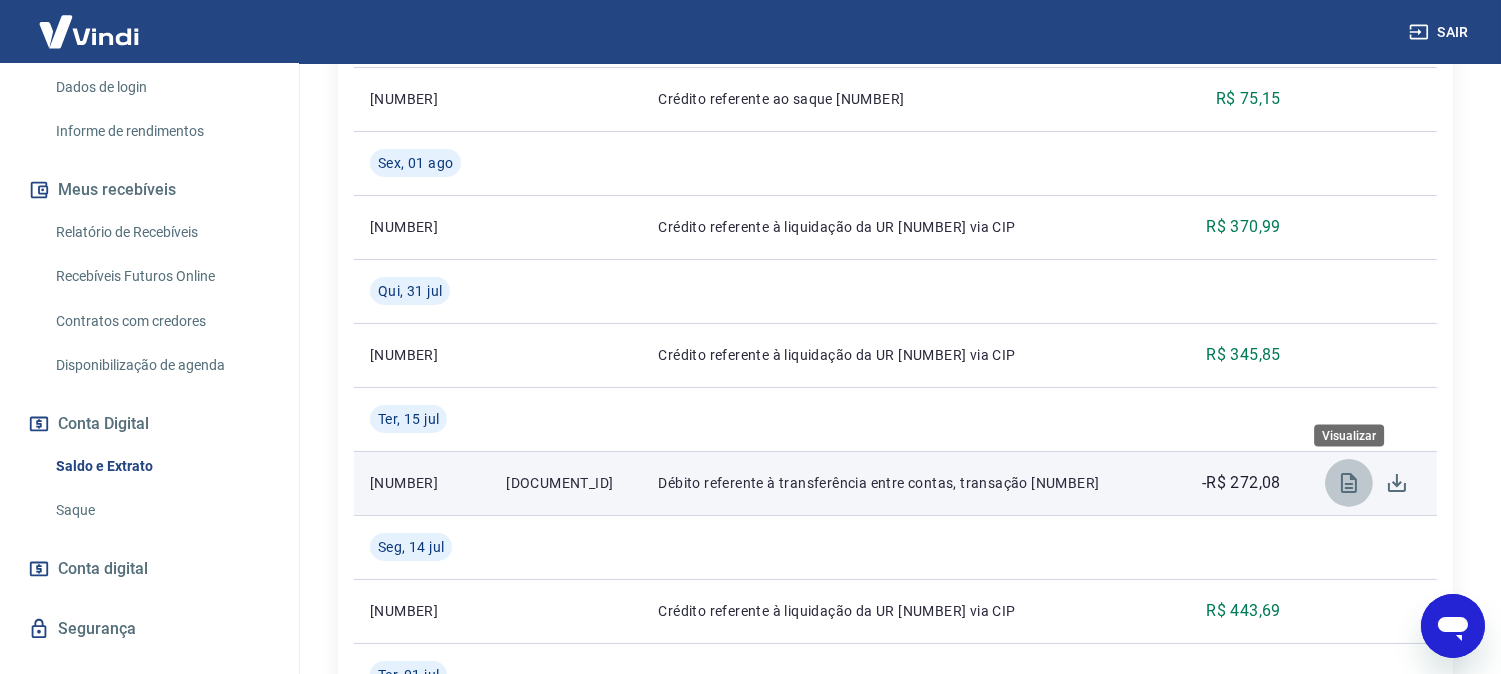 click 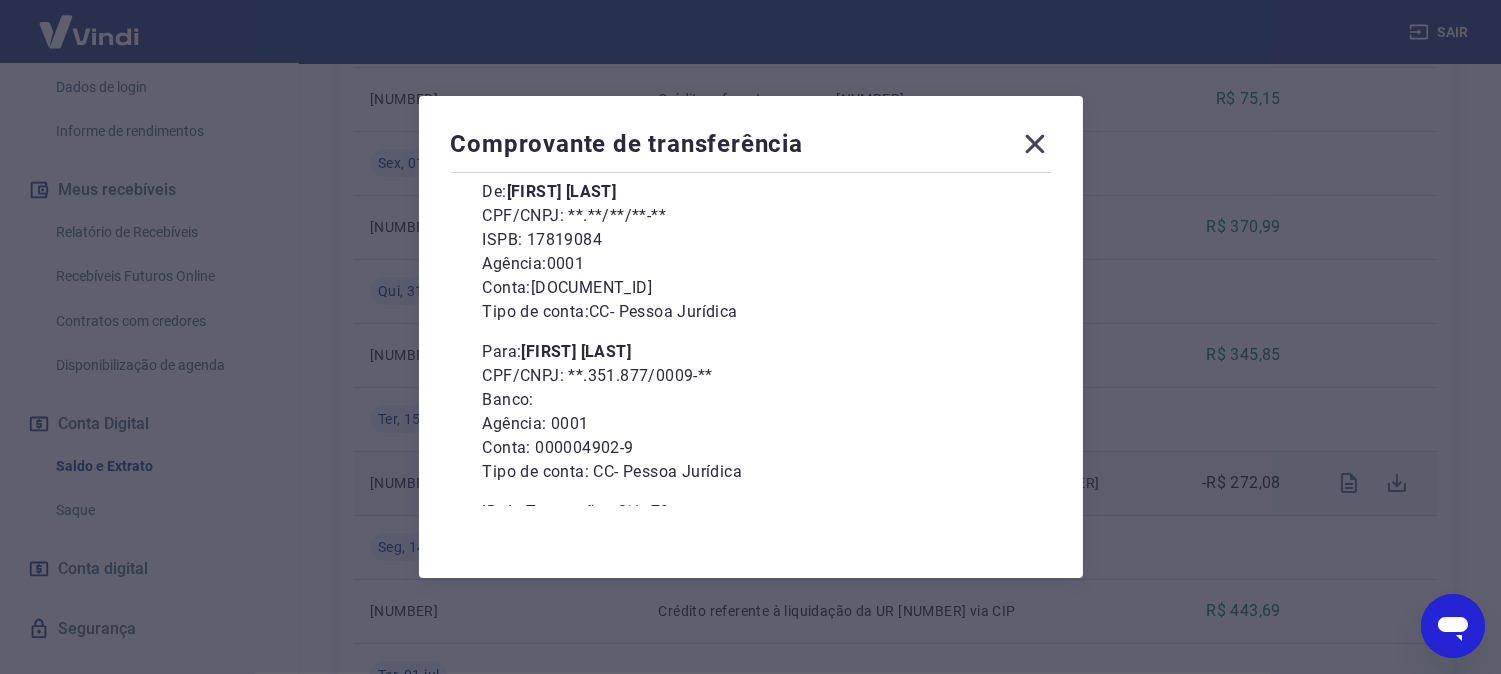 scroll, scrollTop: 204, scrollLeft: 0, axis: vertical 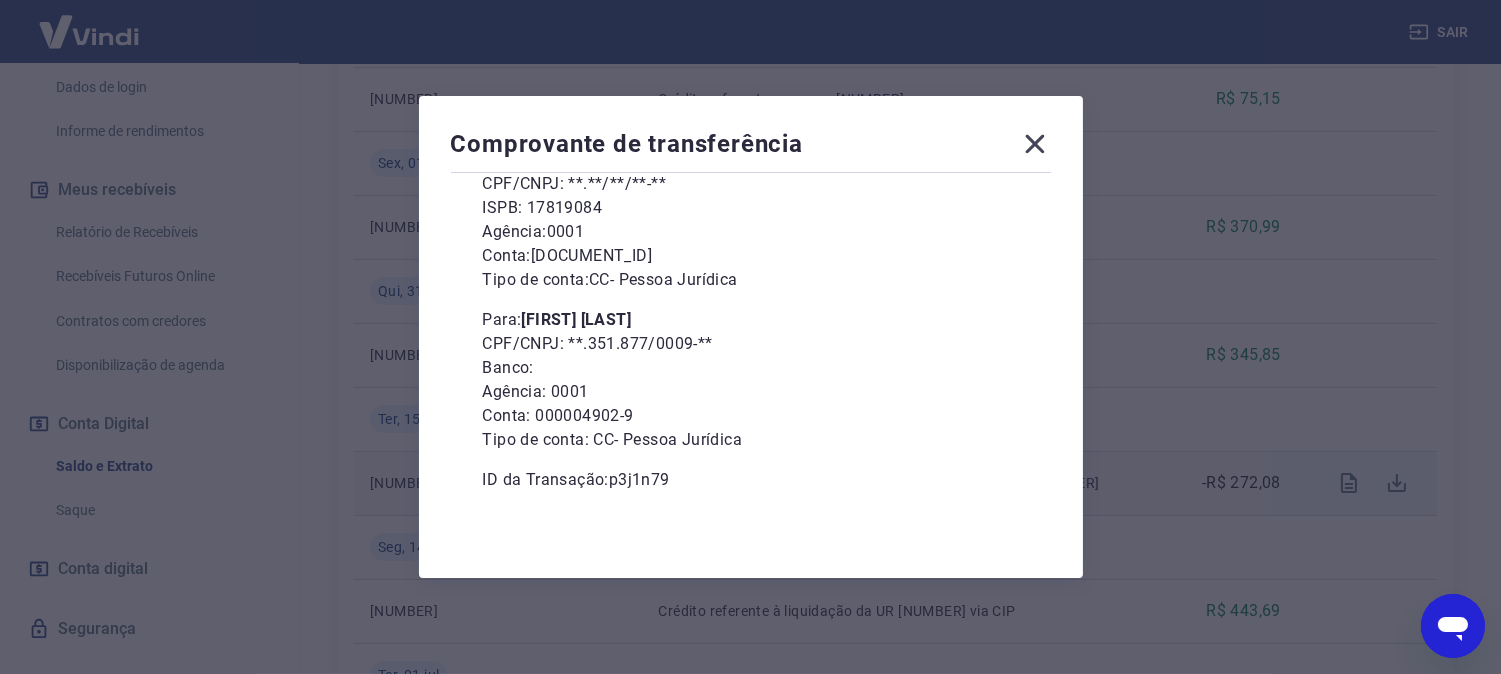 click 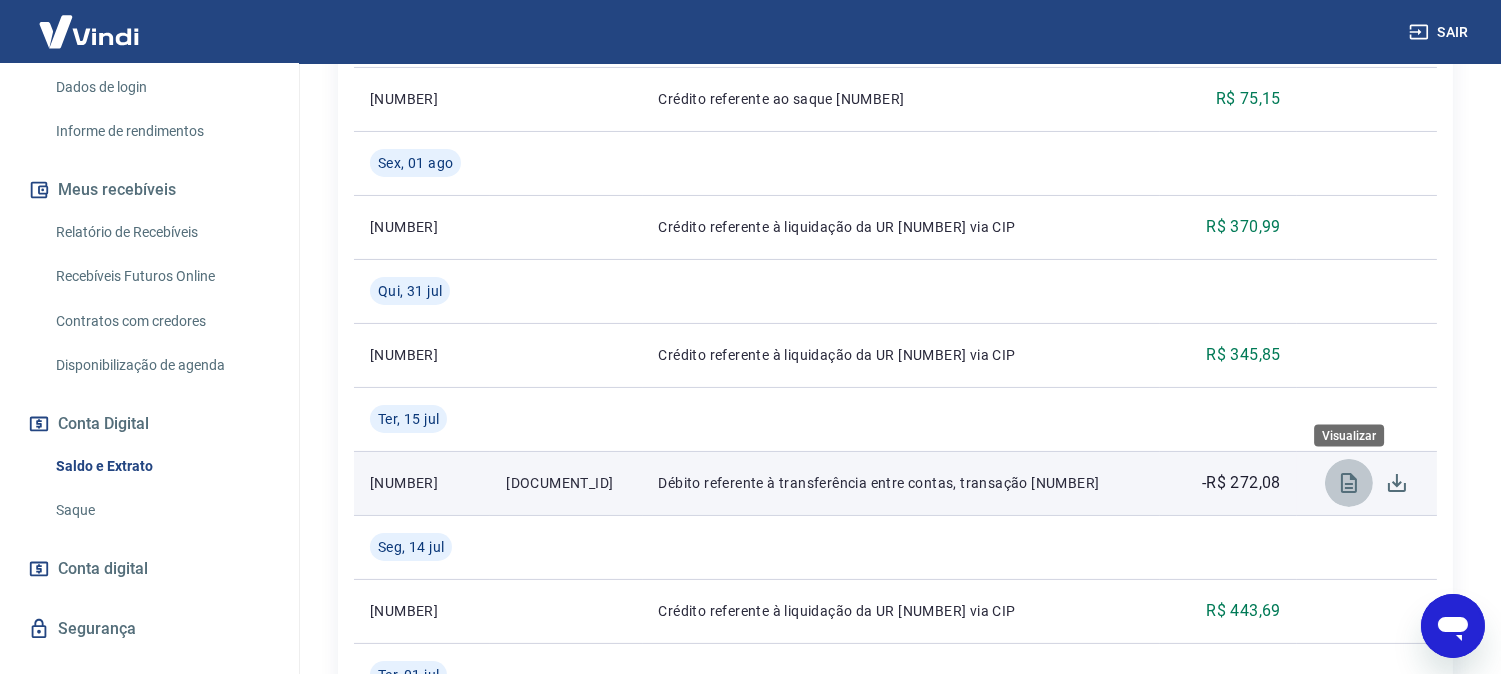 click 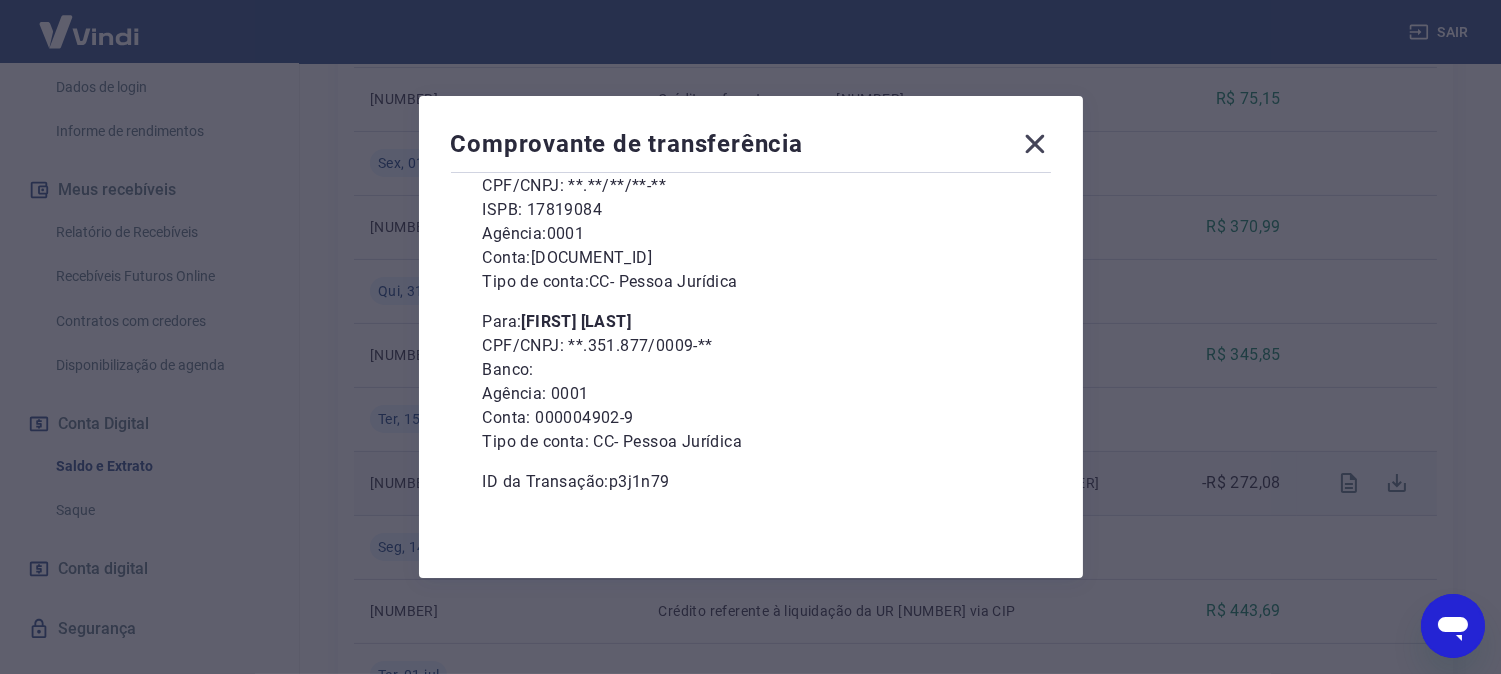 scroll, scrollTop: 204, scrollLeft: 0, axis: vertical 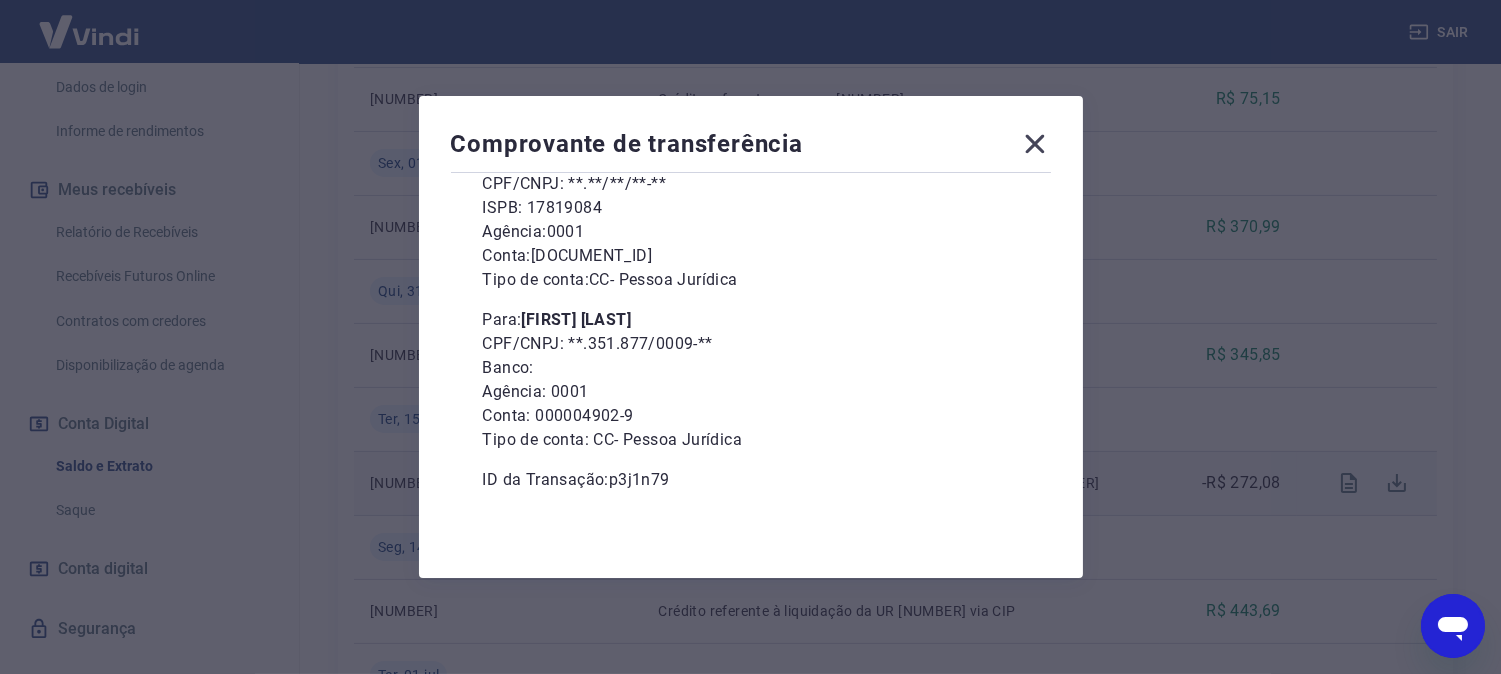 drag, startPoint x: 534, startPoint y: 312, endPoint x: 735, endPoint y: 317, distance: 201.06218 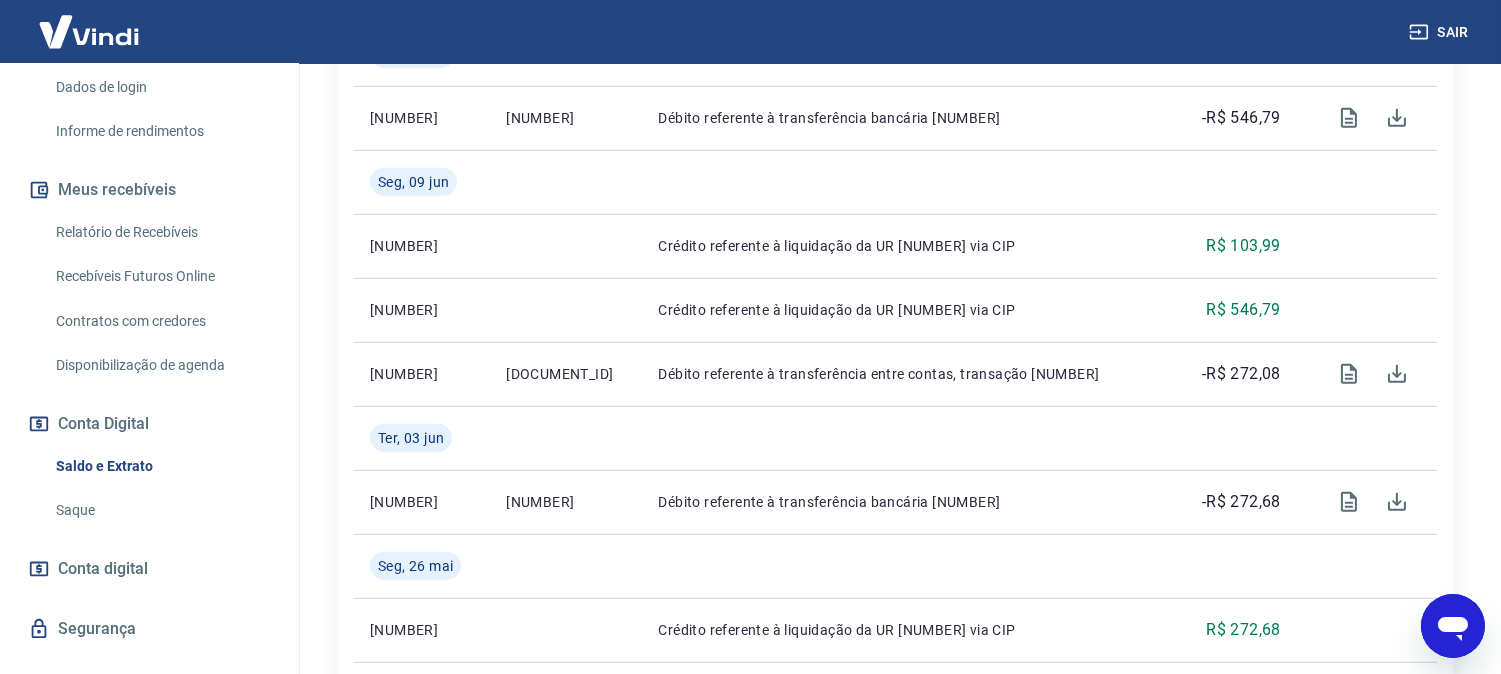 scroll, scrollTop: 2111, scrollLeft: 0, axis: vertical 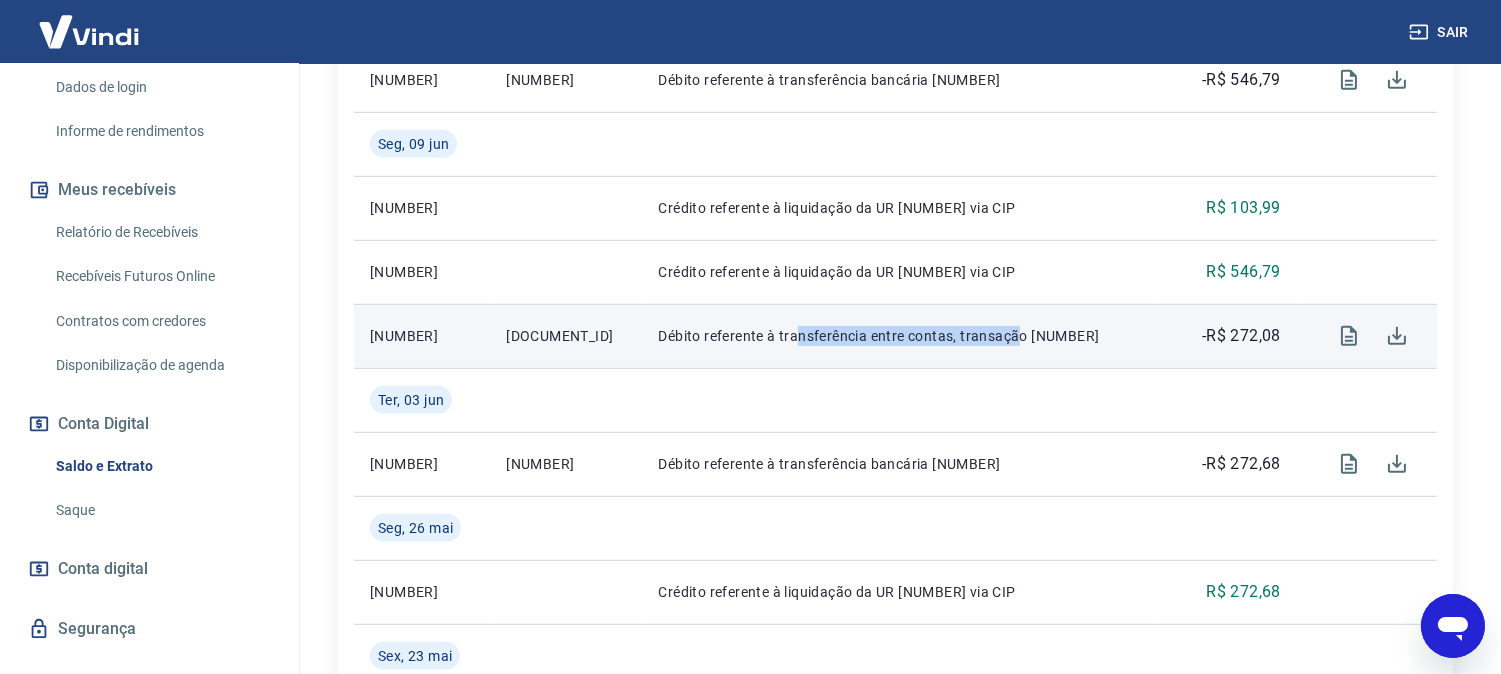 drag, startPoint x: 770, startPoint y: 334, endPoint x: 987, endPoint y: 362, distance: 218.799 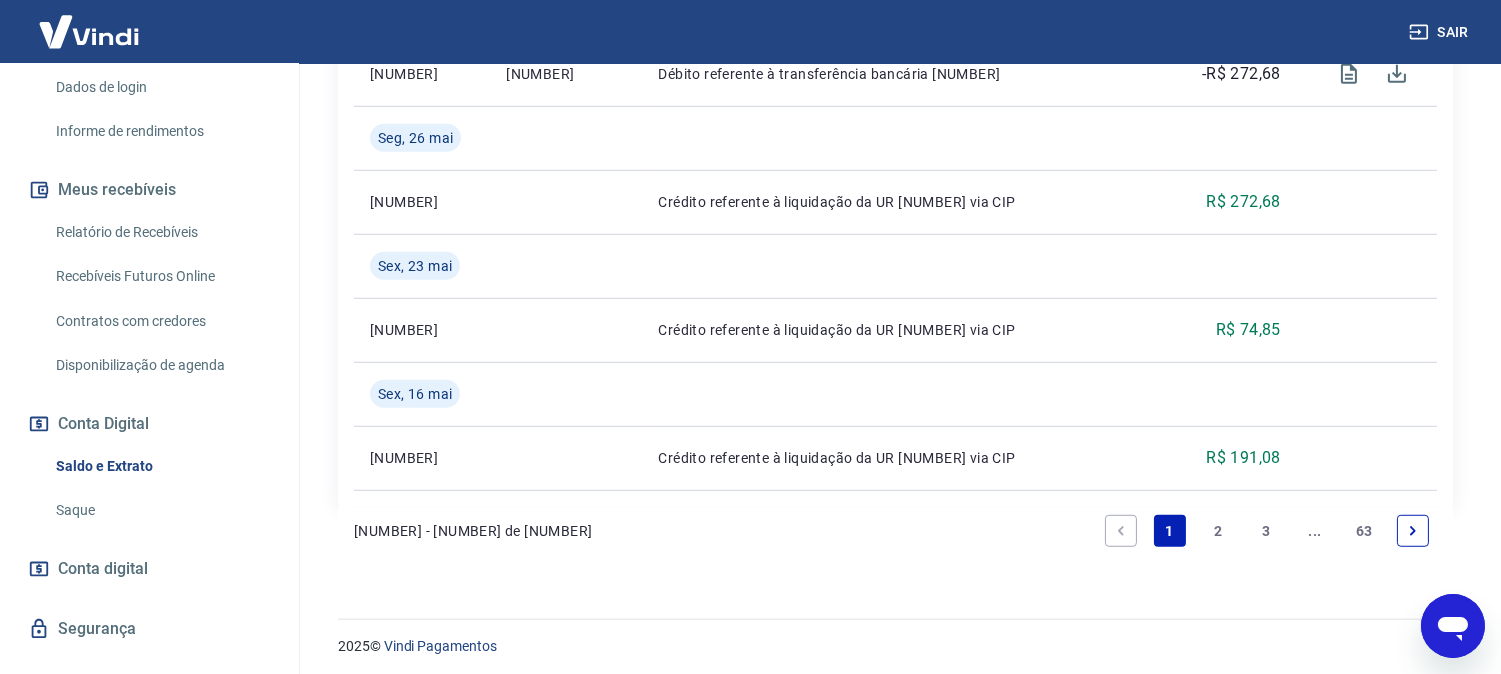 scroll, scrollTop: 2508, scrollLeft: 0, axis: vertical 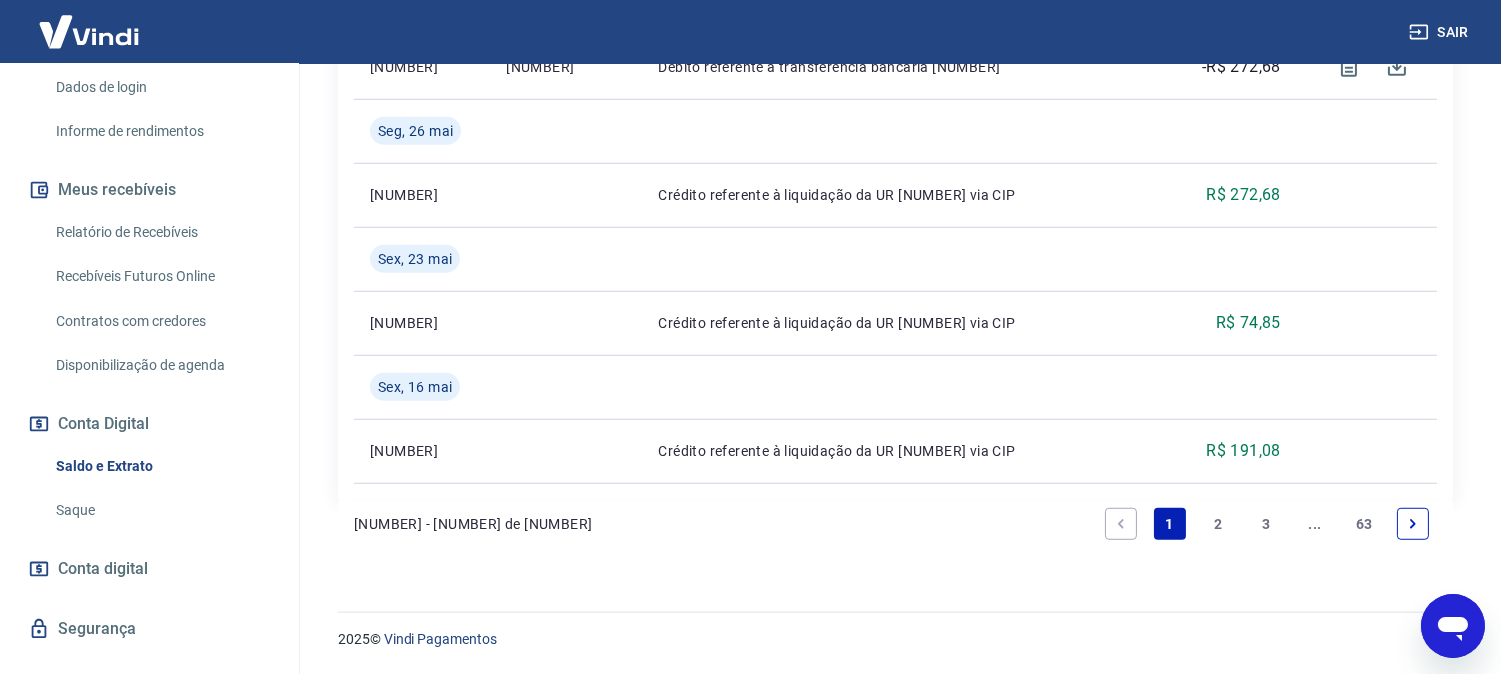 click on "2" at bounding box center (1218, 524) 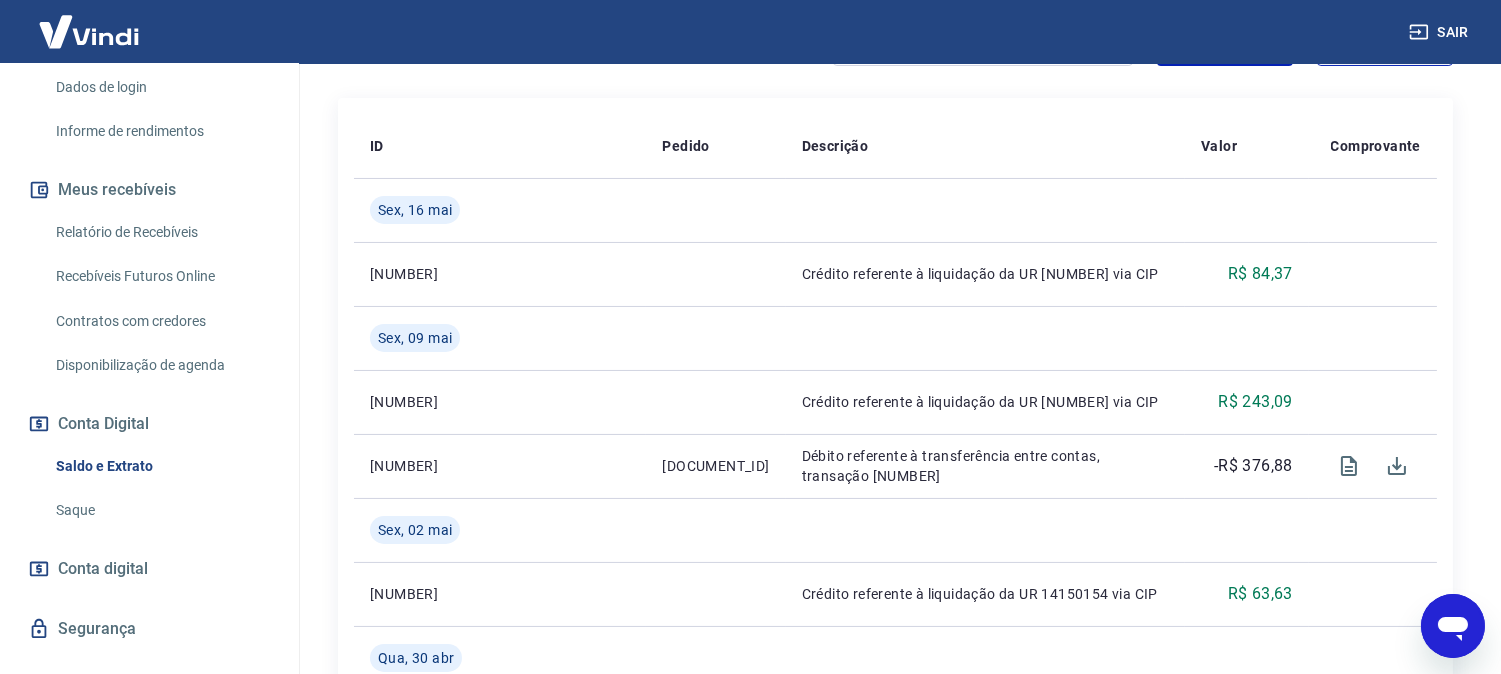 scroll, scrollTop: 334, scrollLeft: 0, axis: vertical 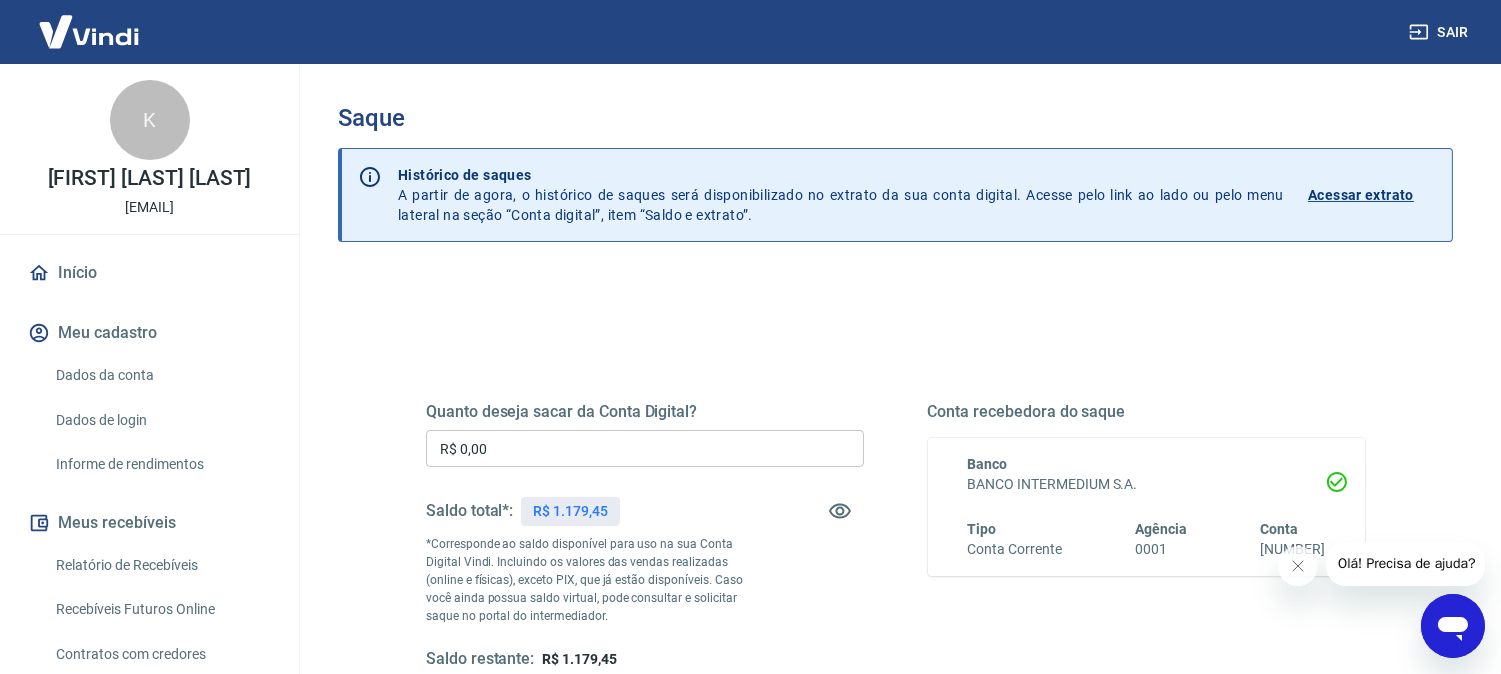 click on "R$ 0,00" at bounding box center (645, 448) 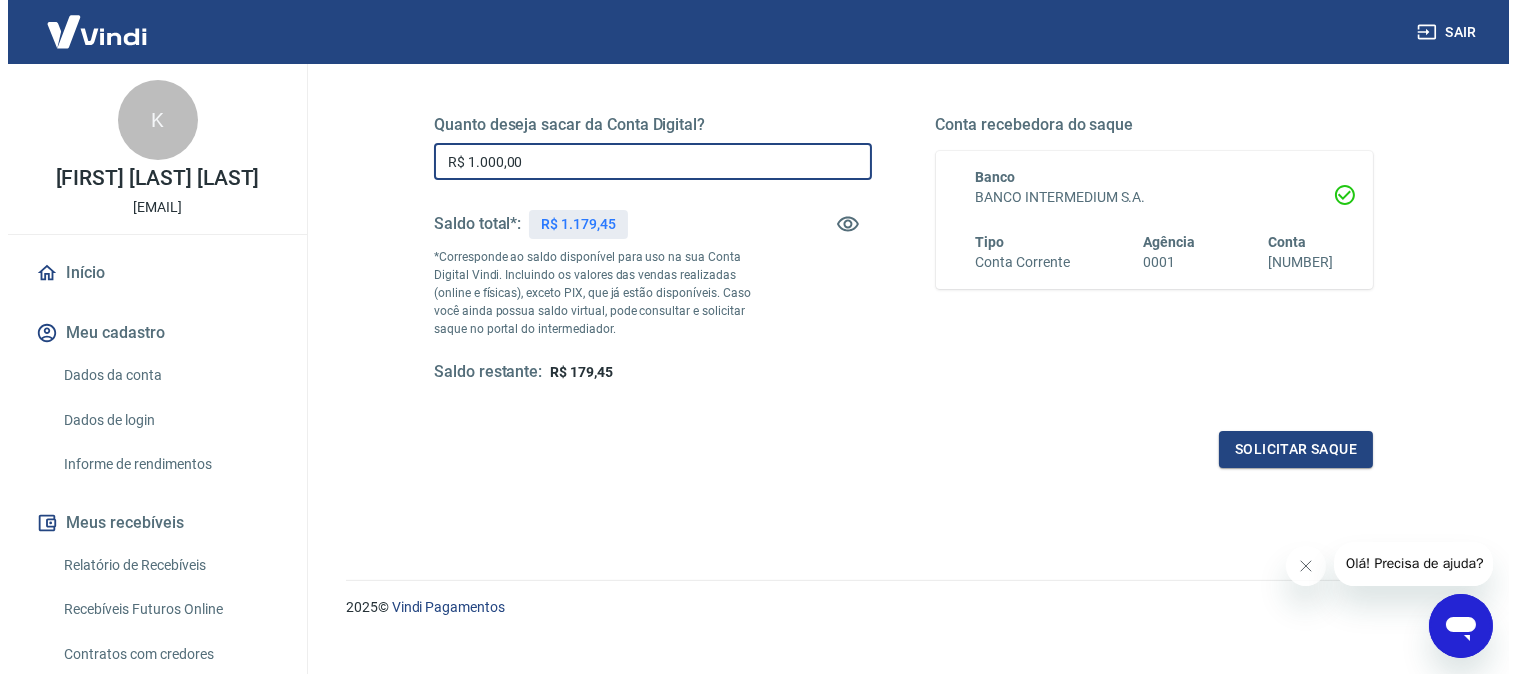 scroll, scrollTop: 314, scrollLeft: 0, axis: vertical 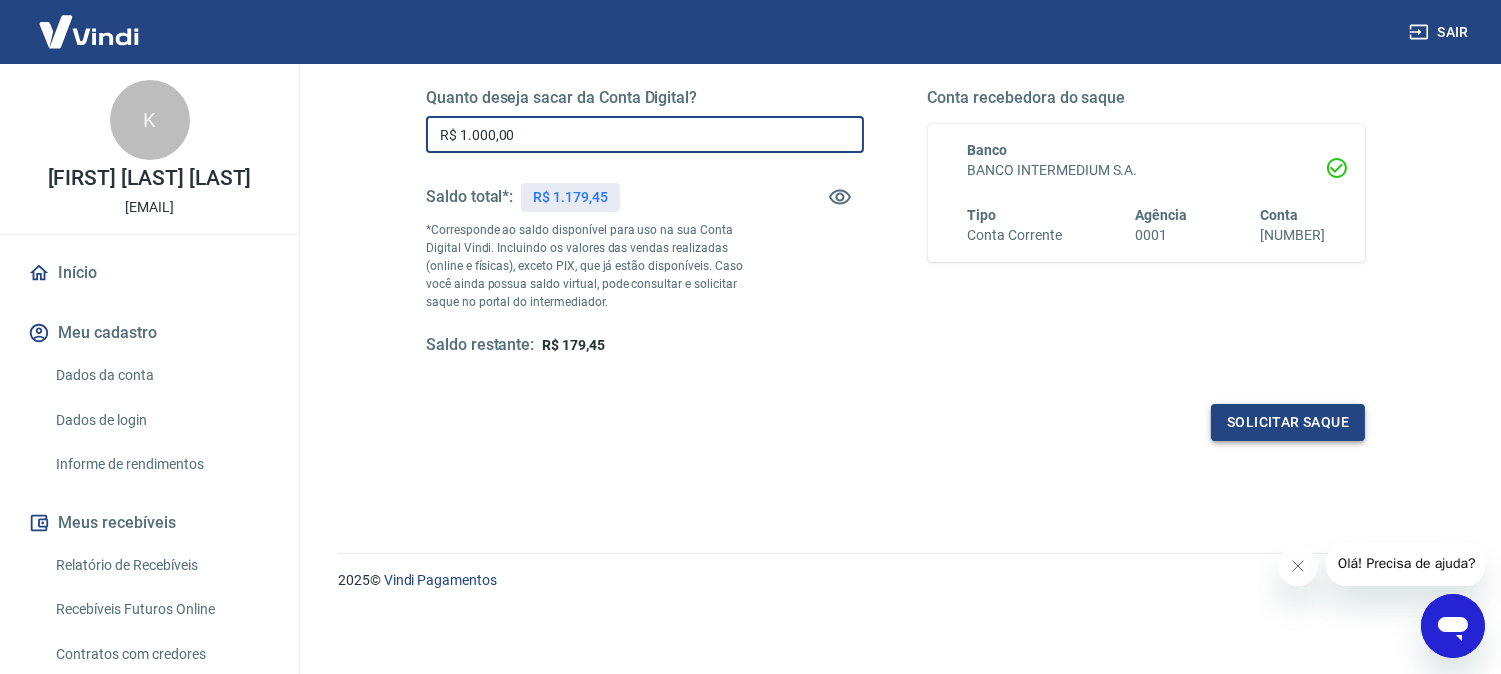 type on "R$ 1.000,00" 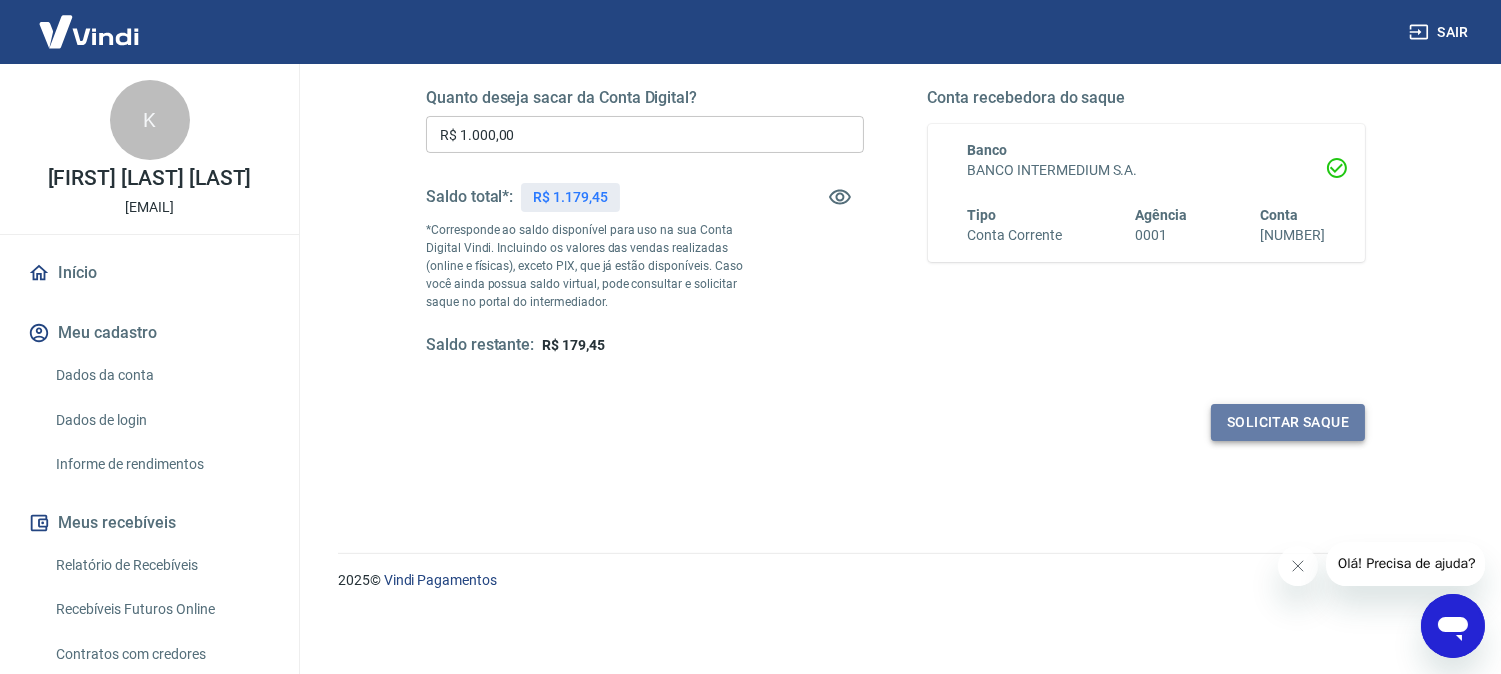 click on "Solicitar saque" at bounding box center (1288, 422) 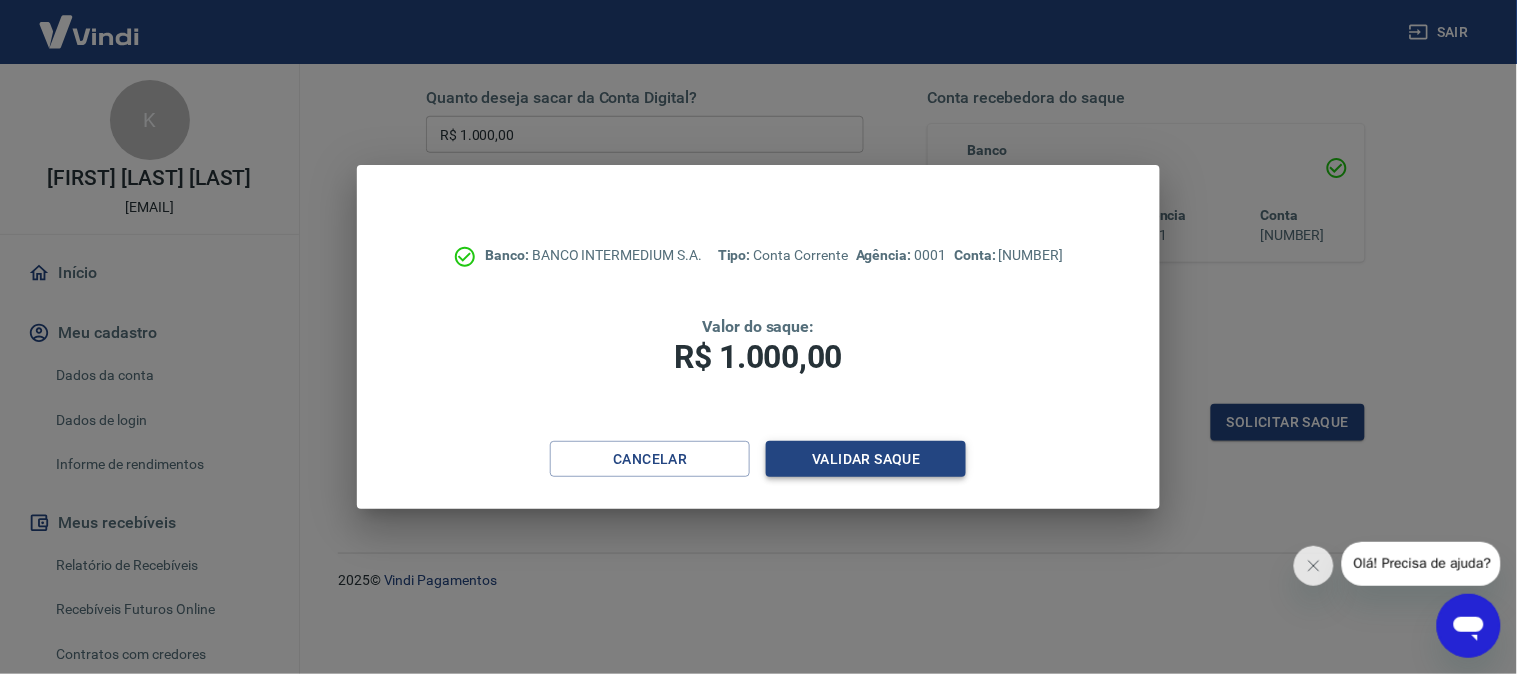 click on "Validar saque" at bounding box center (866, 459) 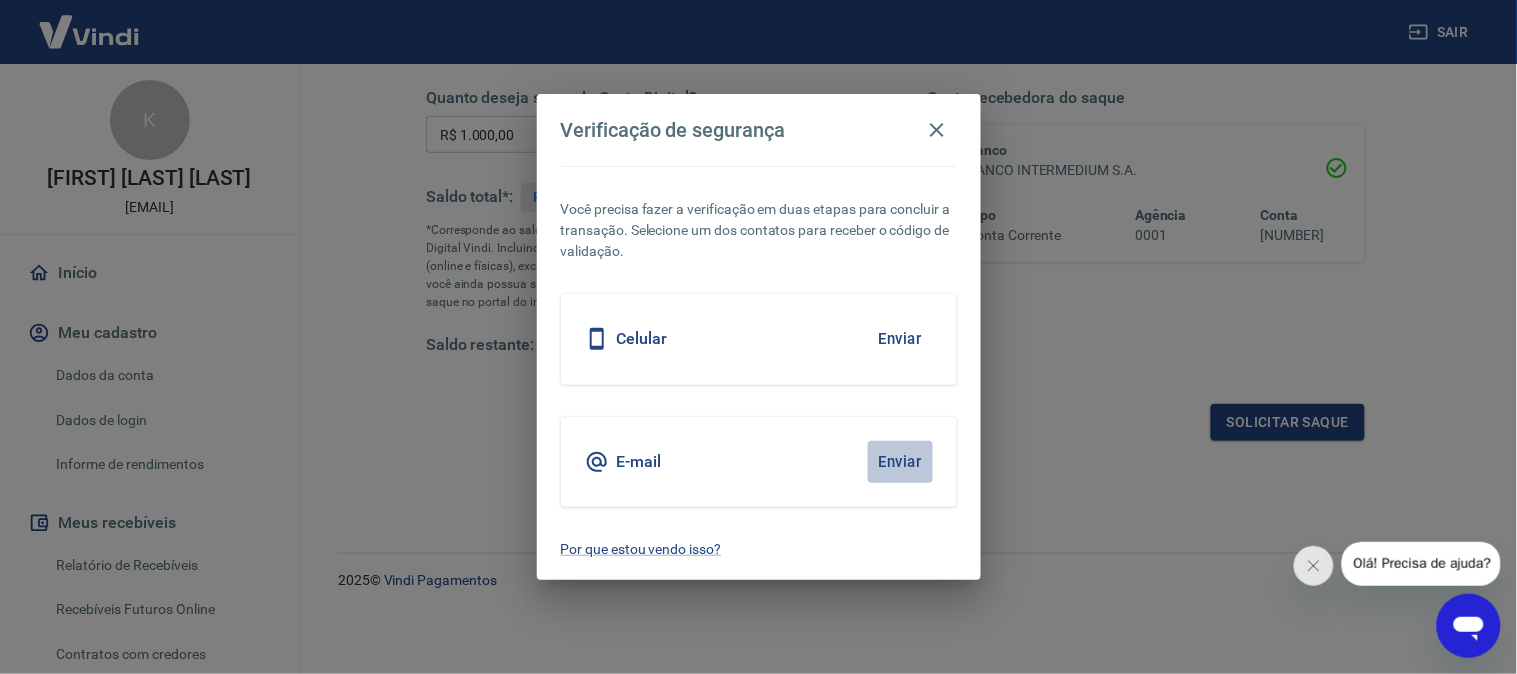 click on "Enviar" at bounding box center (900, 462) 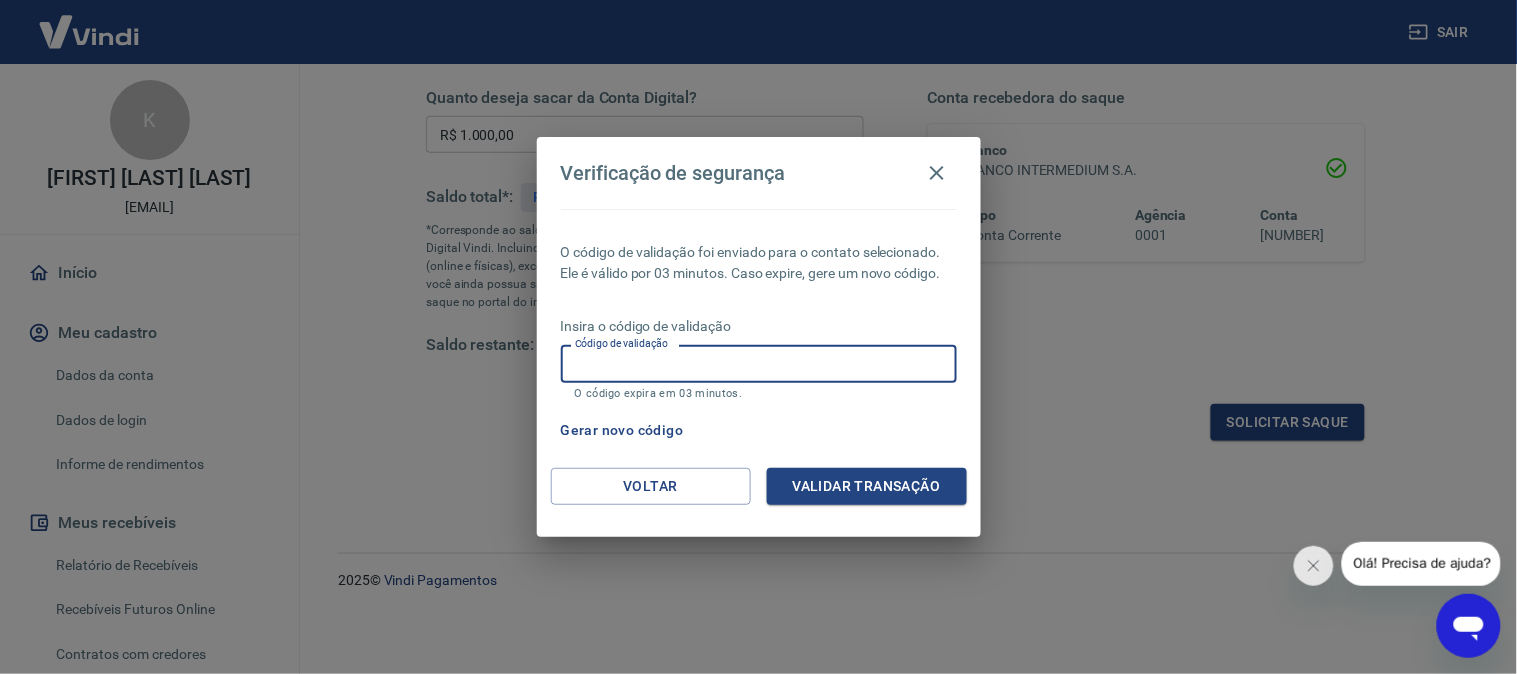 click on "Código de validação" at bounding box center (759, 363) 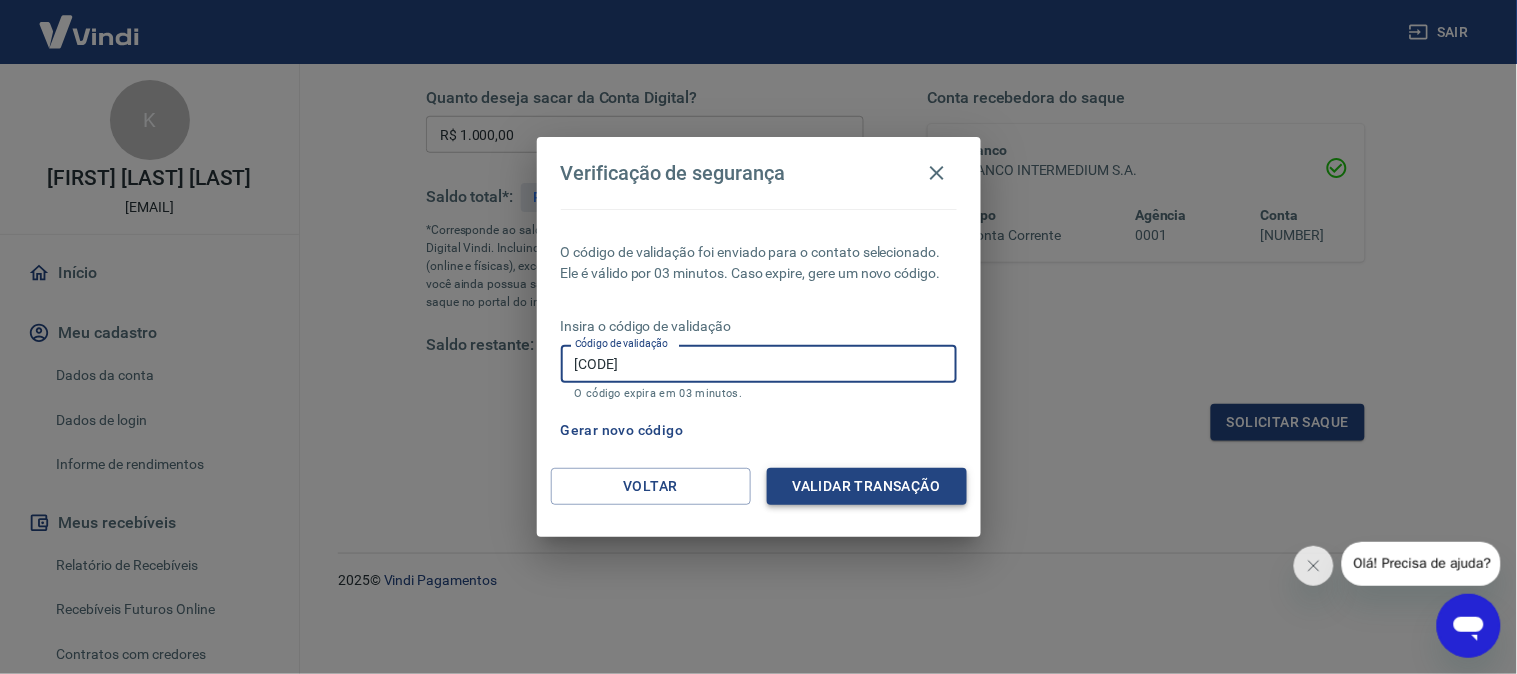 type on "602262" 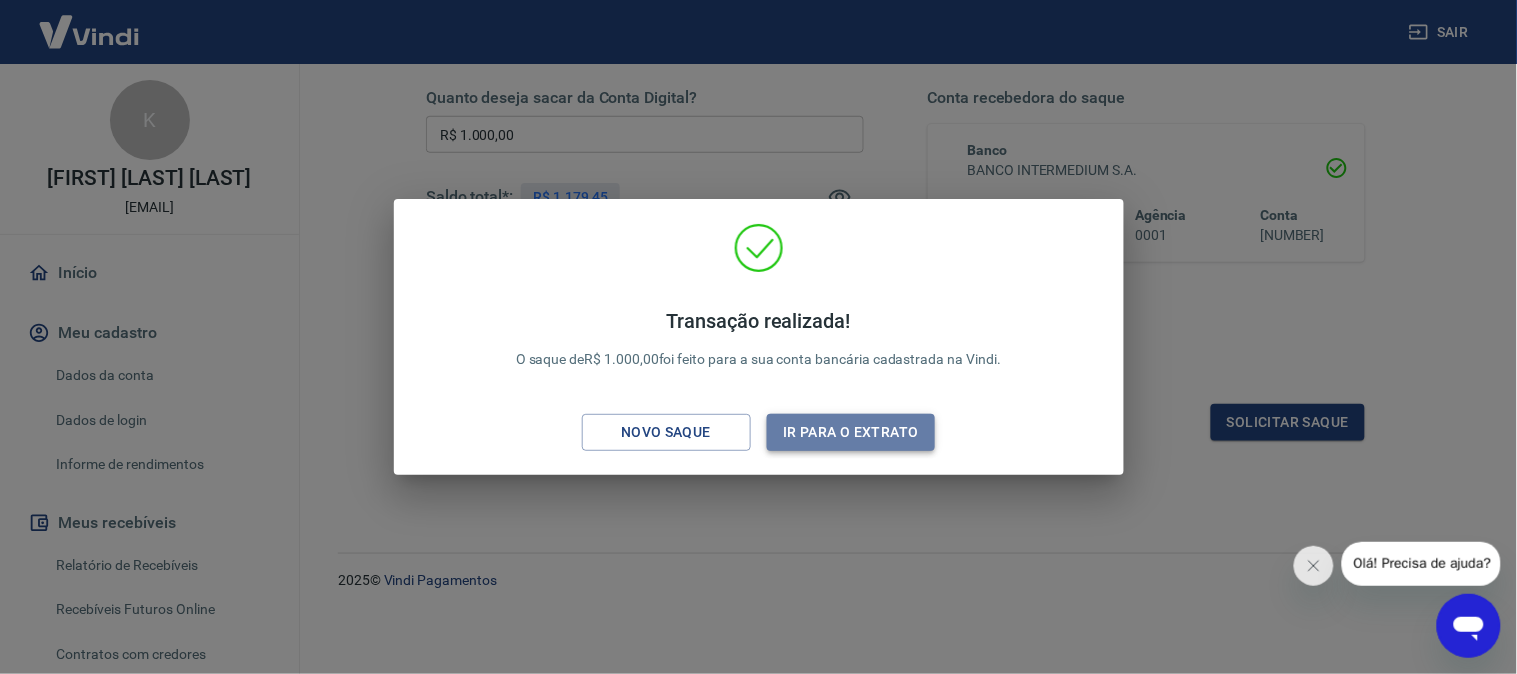 click on "Ir para o extrato" at bounding box center [851, 432] 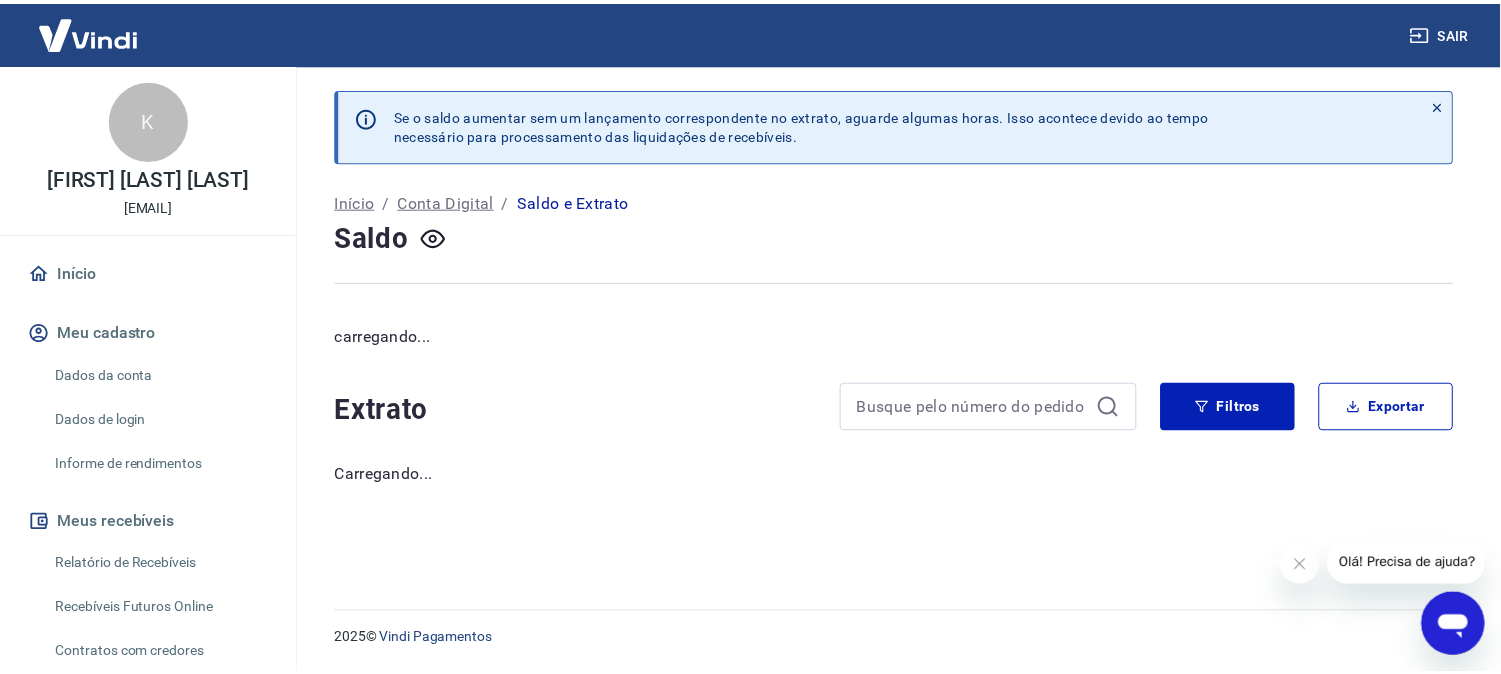 scroll, scrollTop: 0, scrollLeft: 0, axis: both 